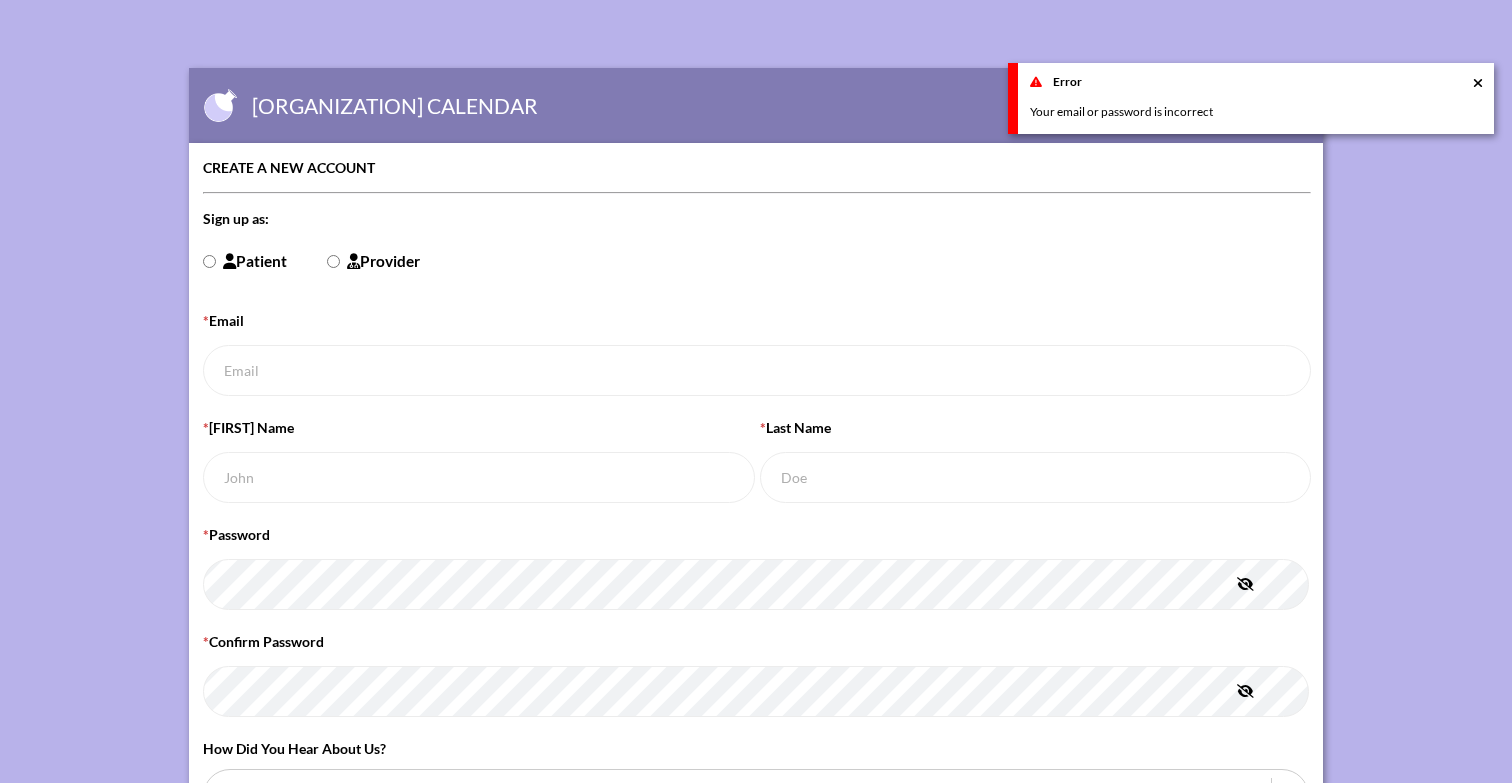 scroll, scrollTop: 0, scrollLeft: 0, axis: both 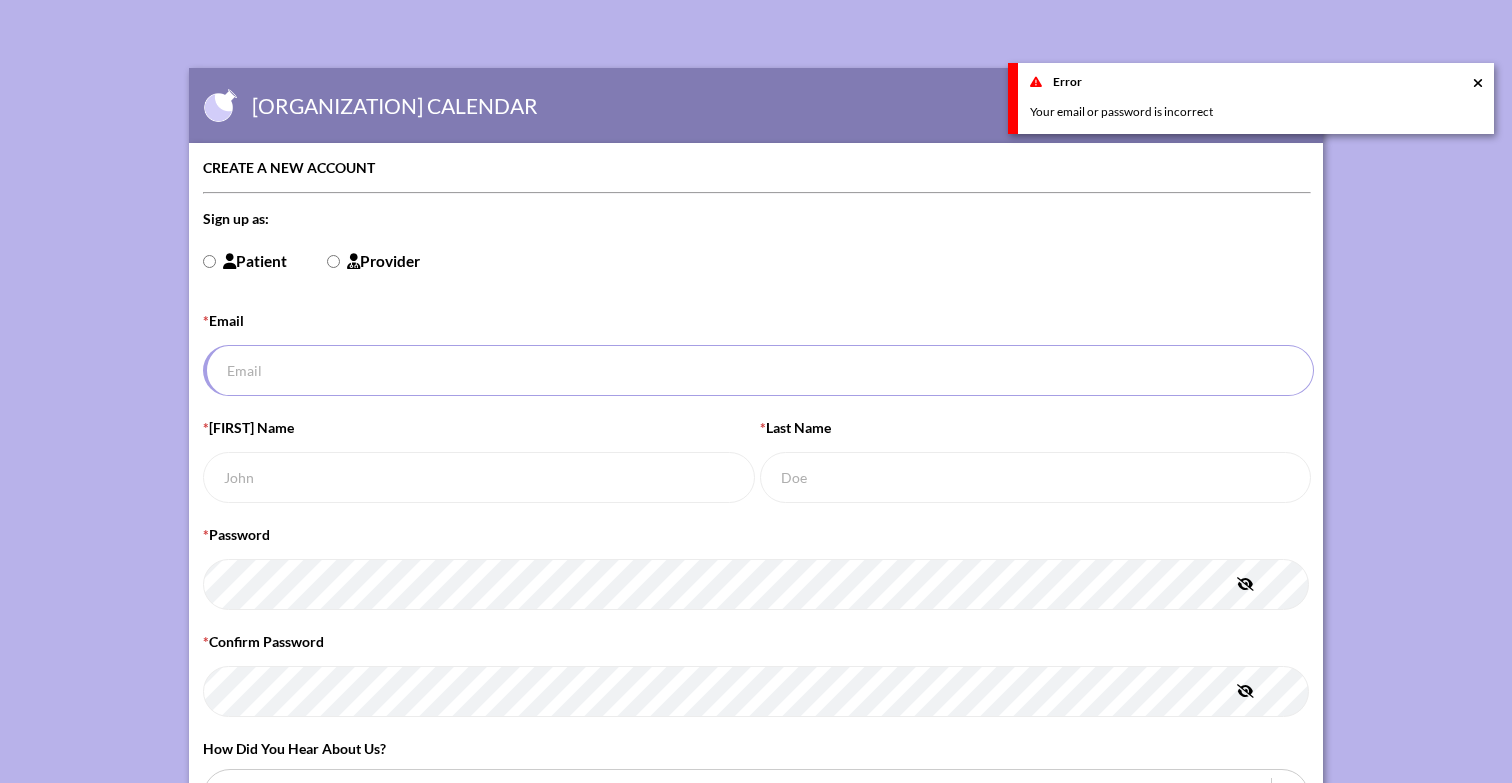 type on "[USER]@[DOMAIN]" 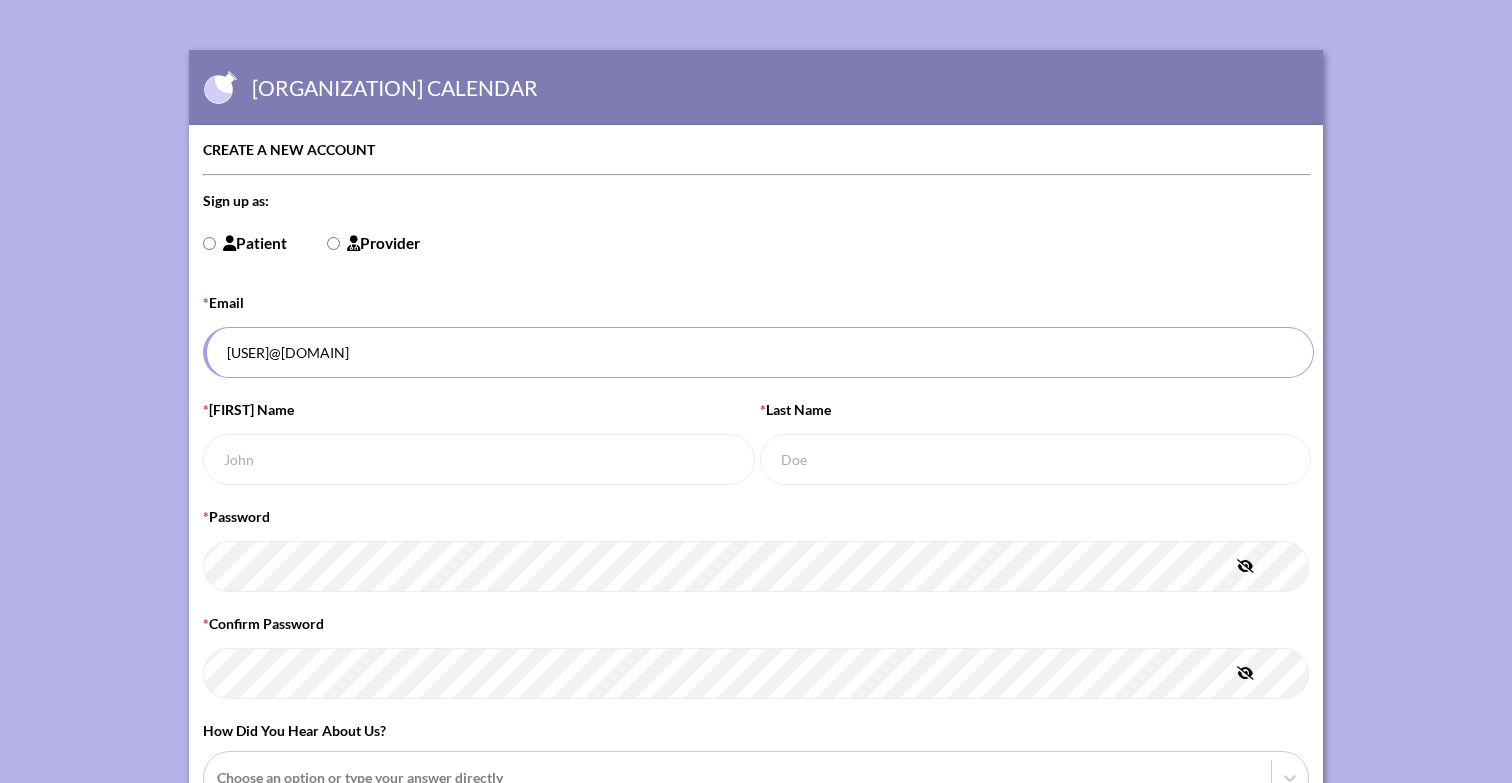scroll, scrollTop: 19, scrollLeft: 0, axis: vertical 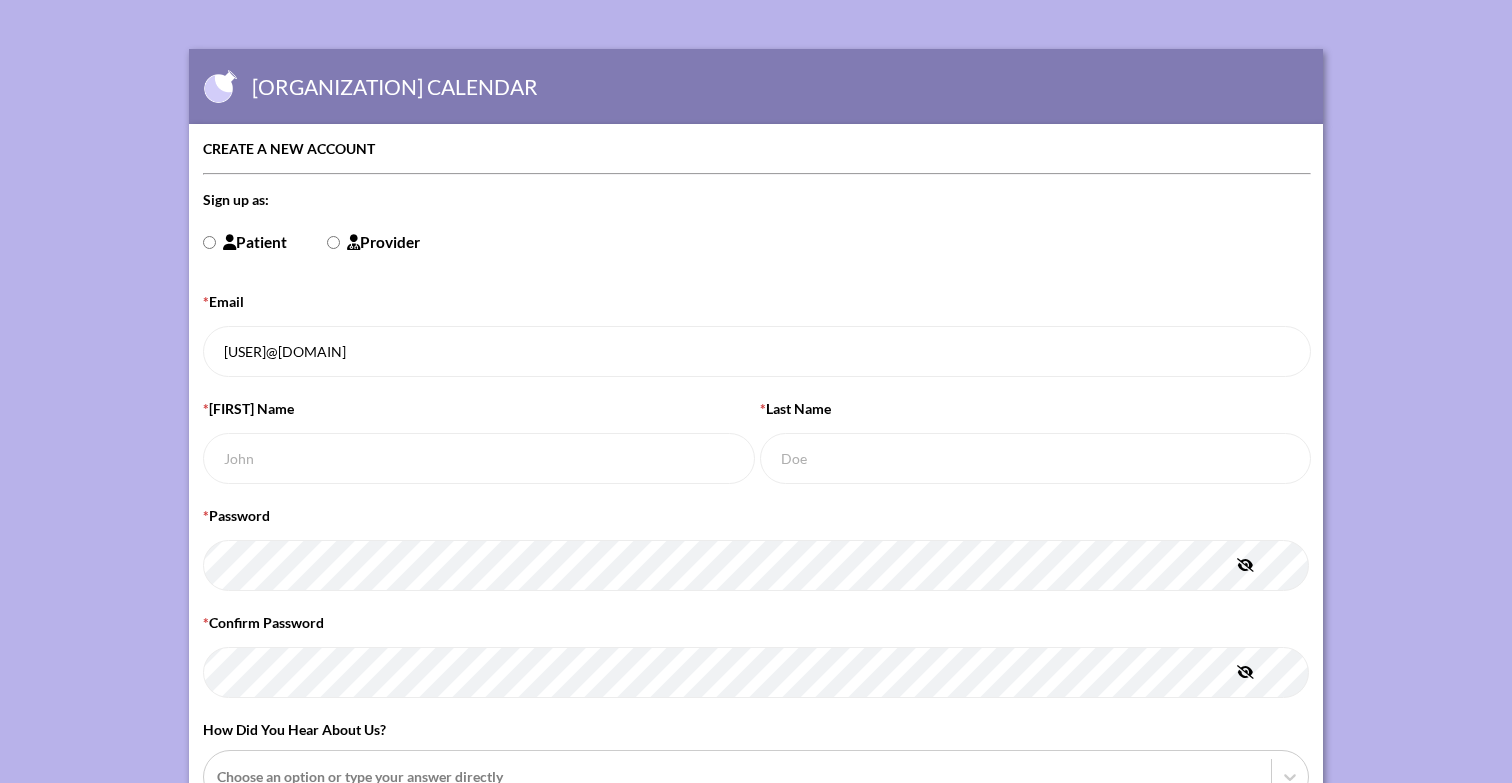 click on "Provider" at bounding box center (209, 242) 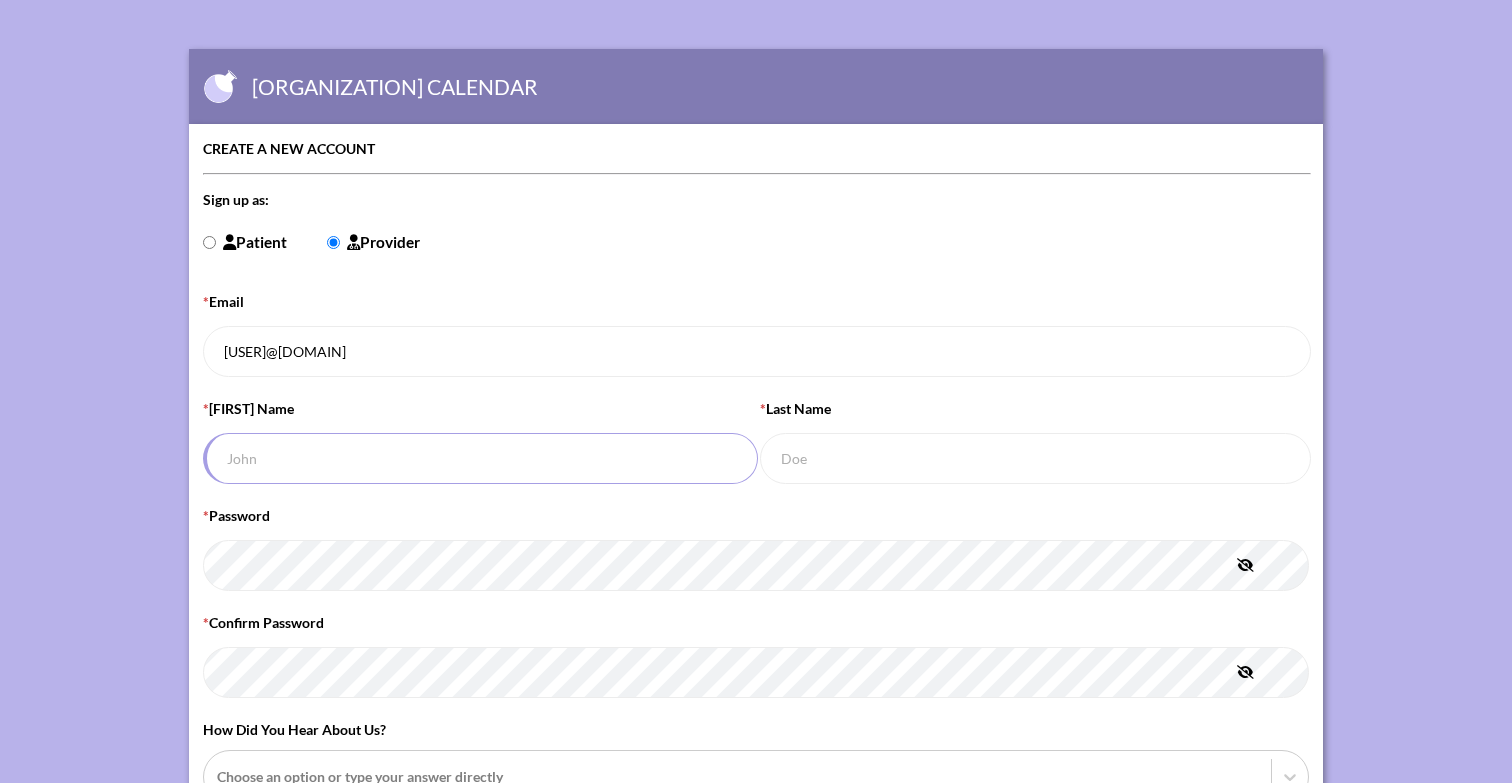 click on "* [FIRST] Name" at bounding box center [480, 458] 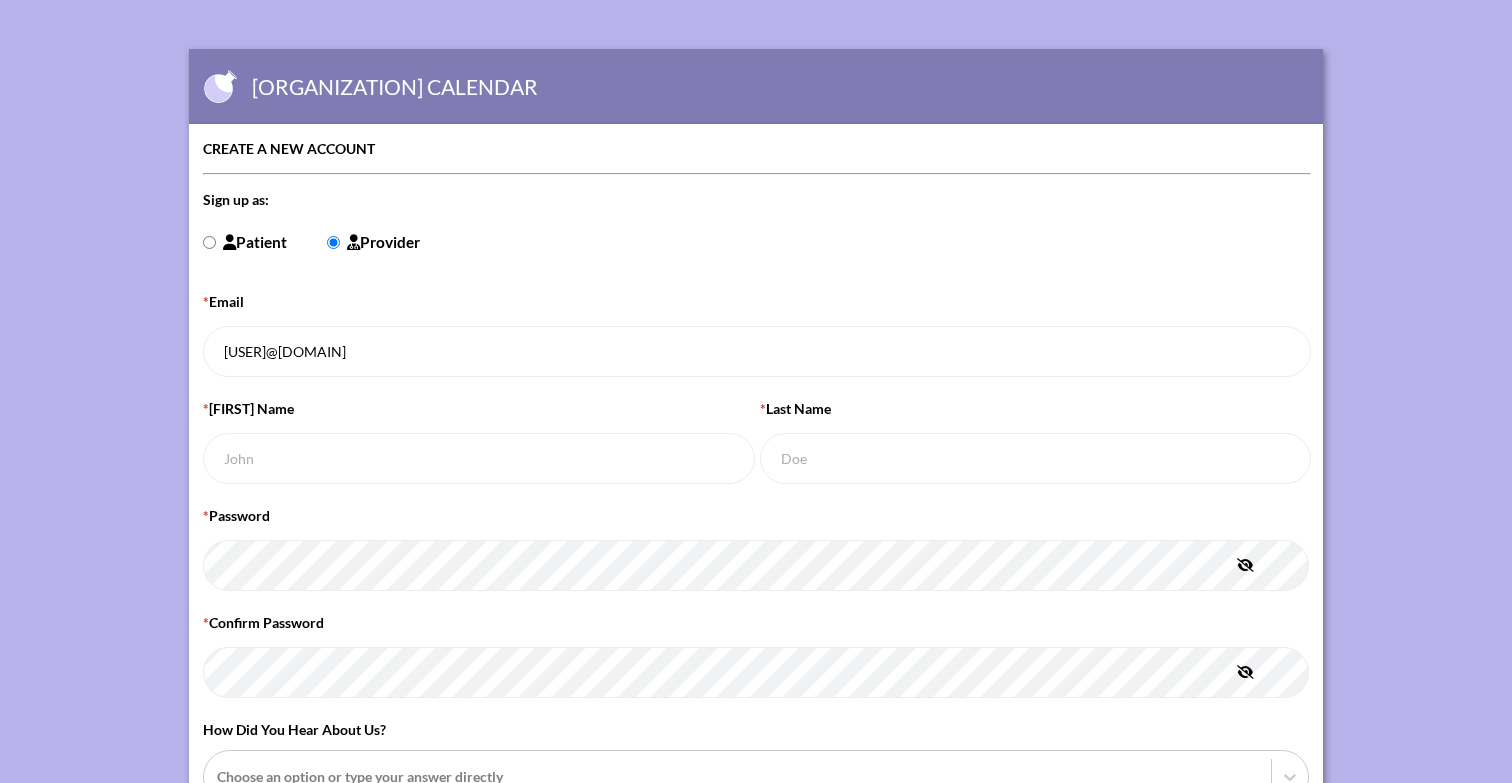 type on "[CITY]" 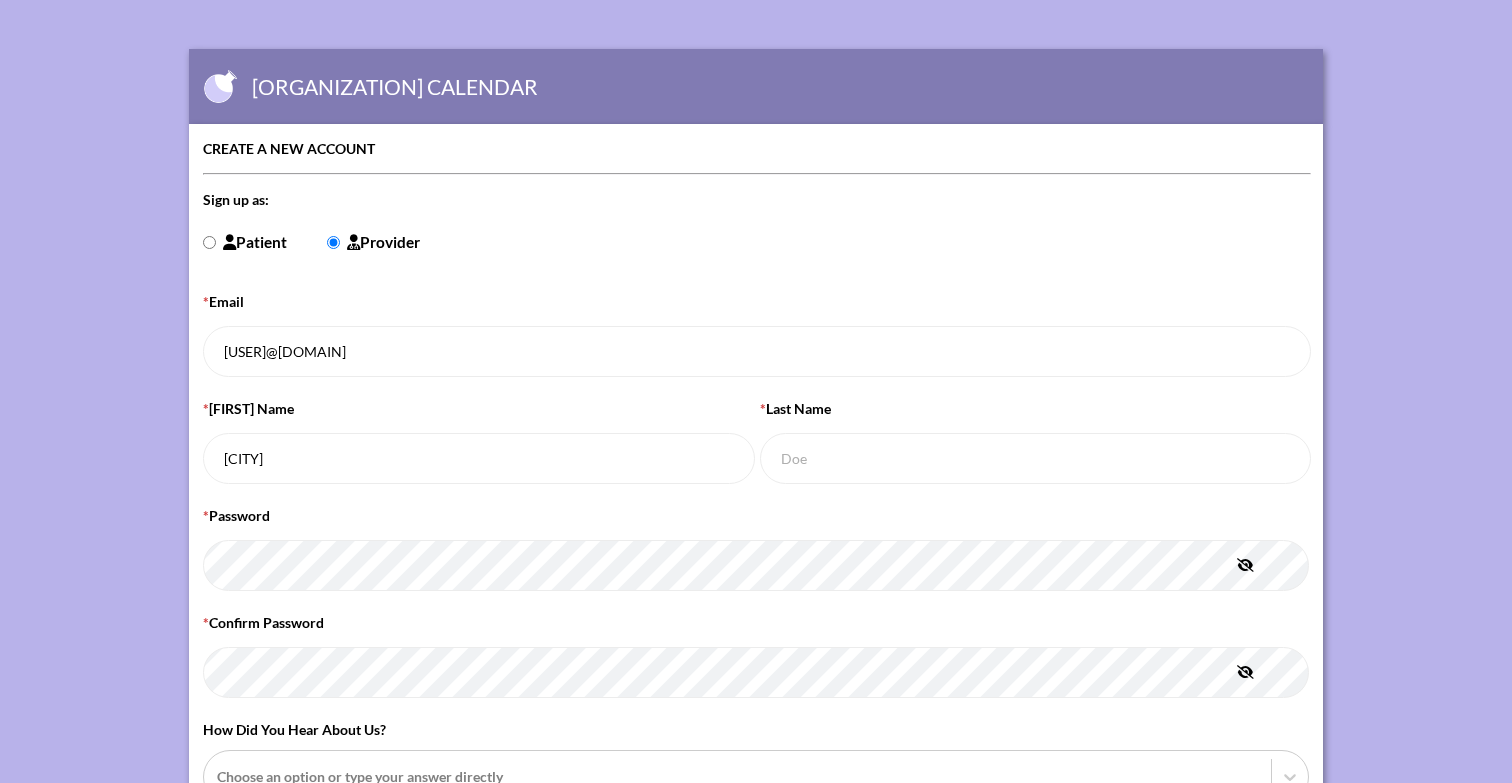 type on "[LAST]" 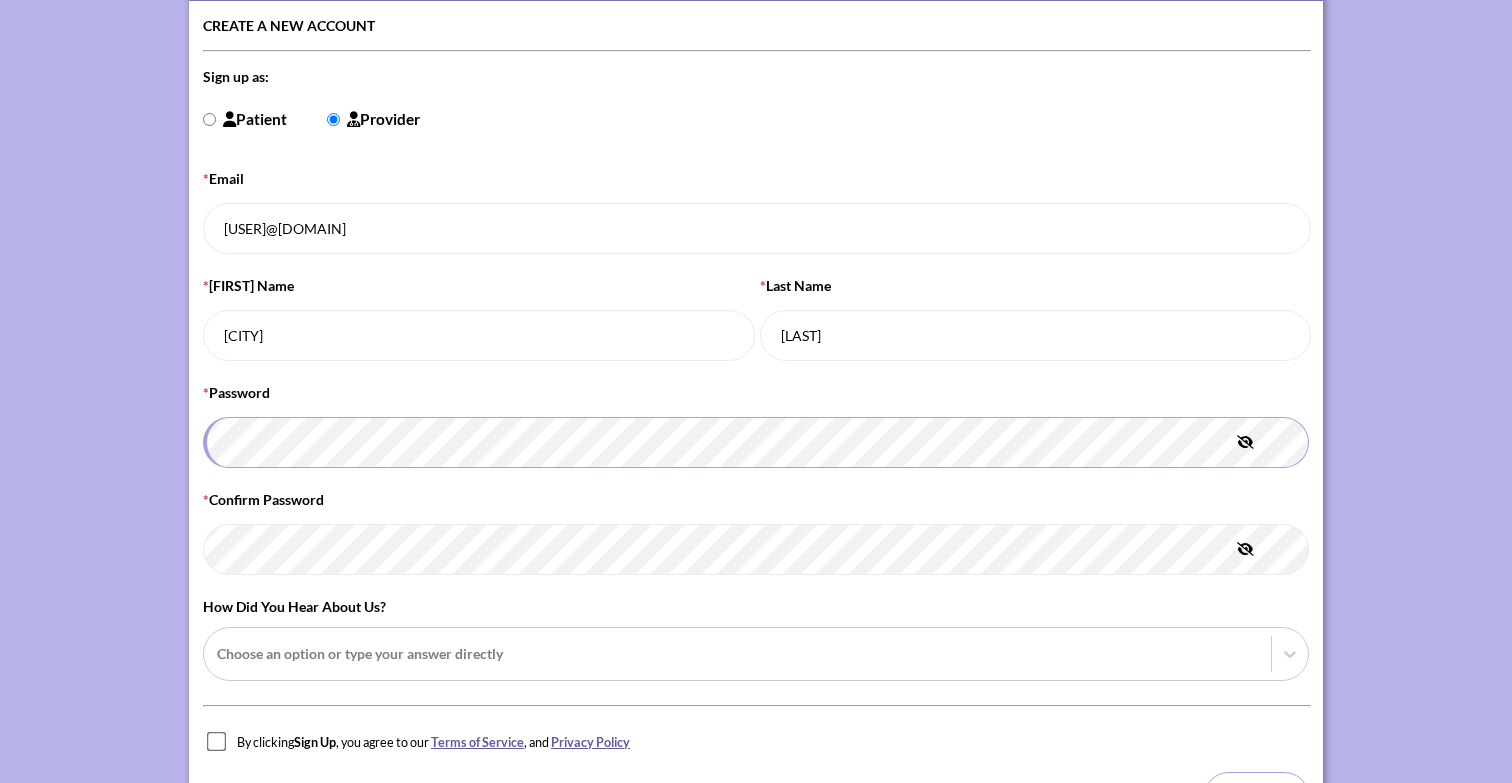 scroll, scrollTop: 180, scrollLeft: 0, axis: vertical 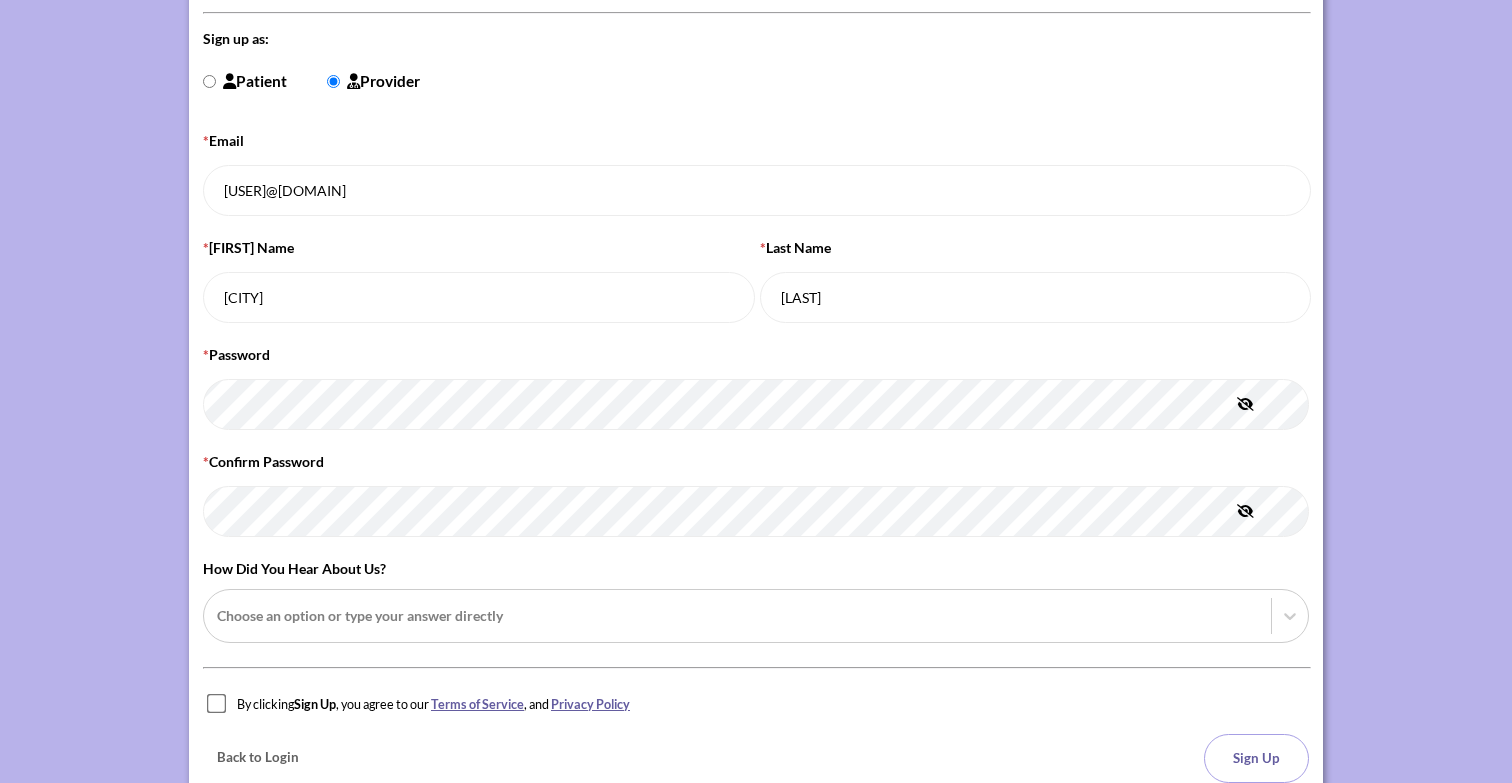 click on "* Password" at bounding box center (756, 394) 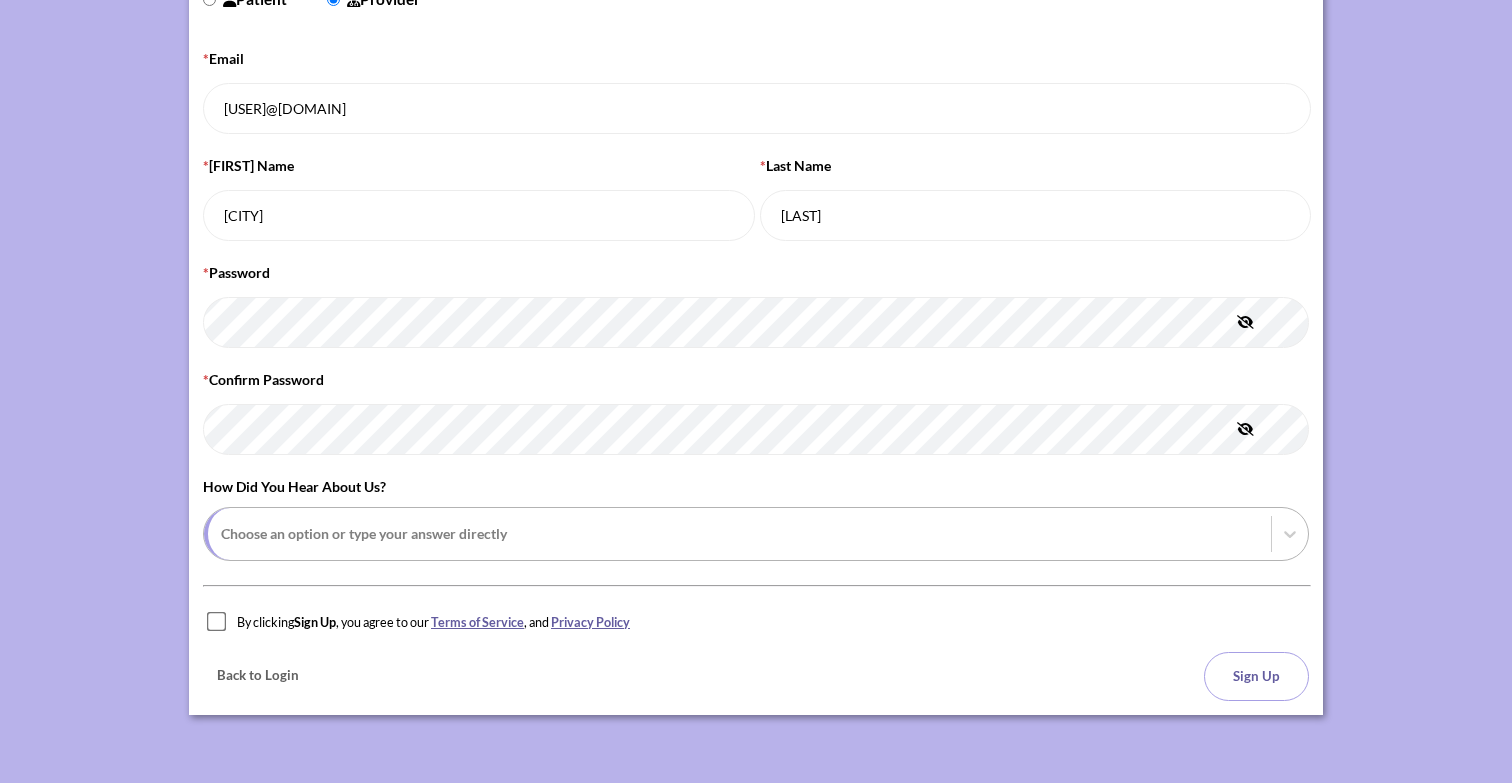 click at bounding box center [739, 533] 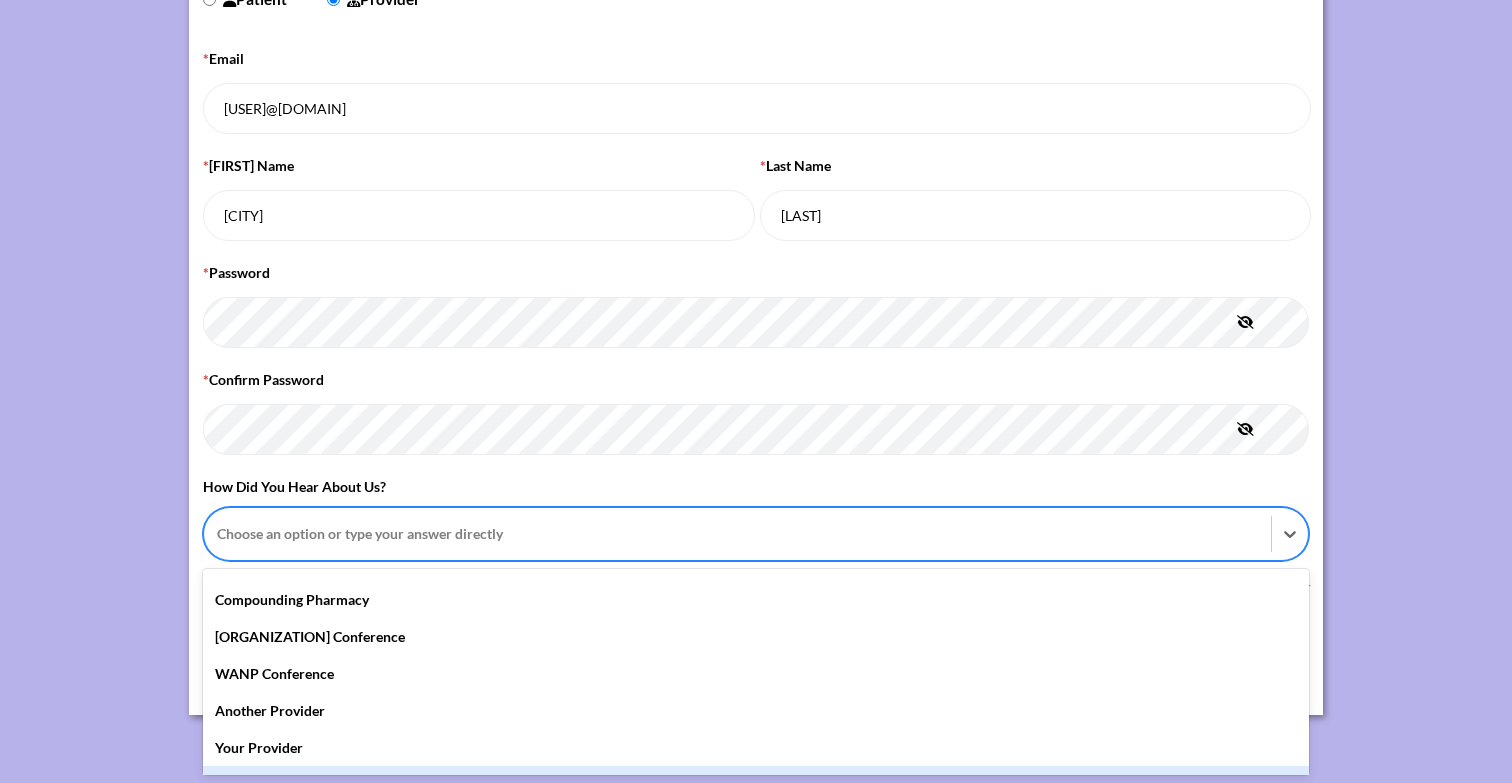 scroll, scrollTop: 102, scrollLeft: 0, axis: vertical 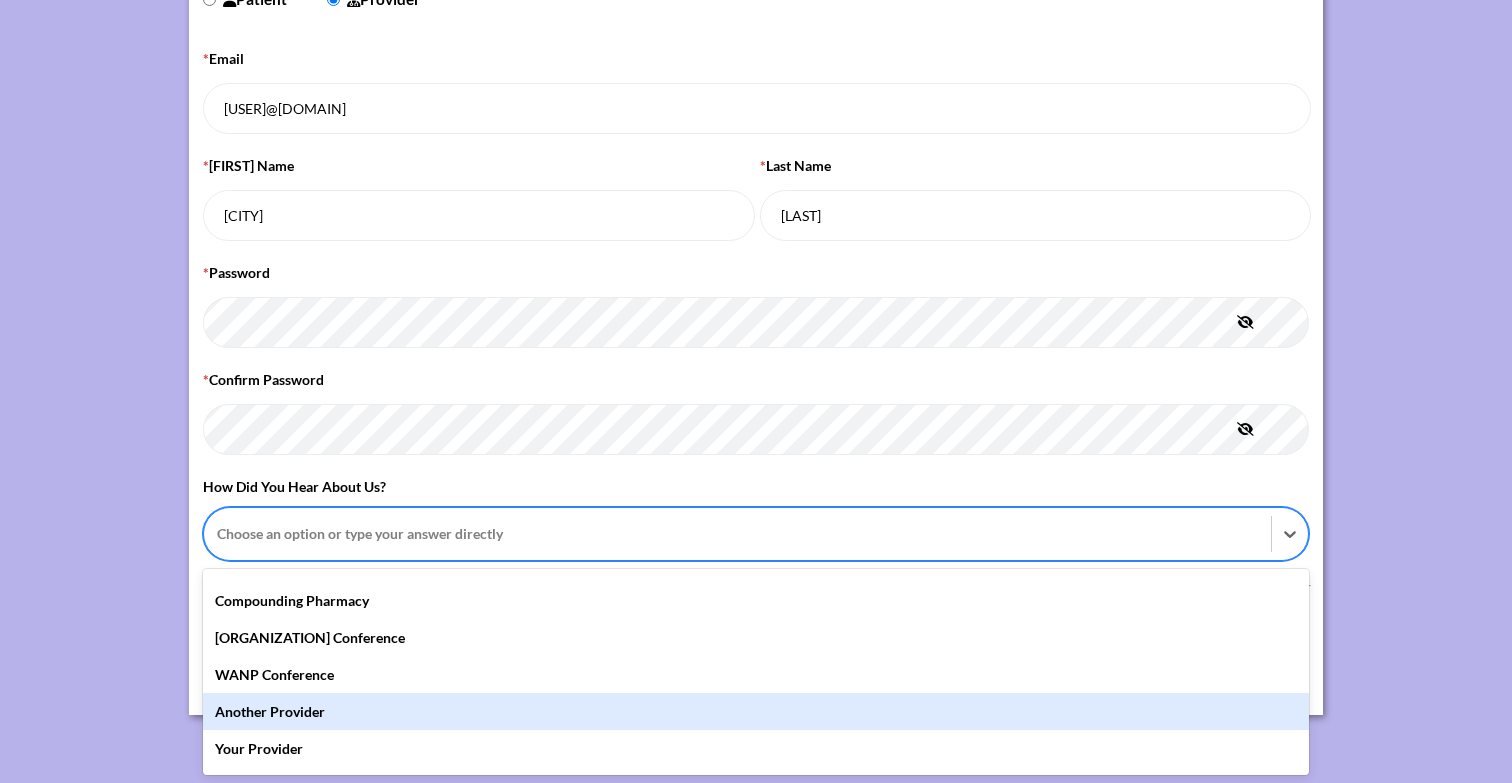 click on "Another Provider" at bounding box center [756, 711] 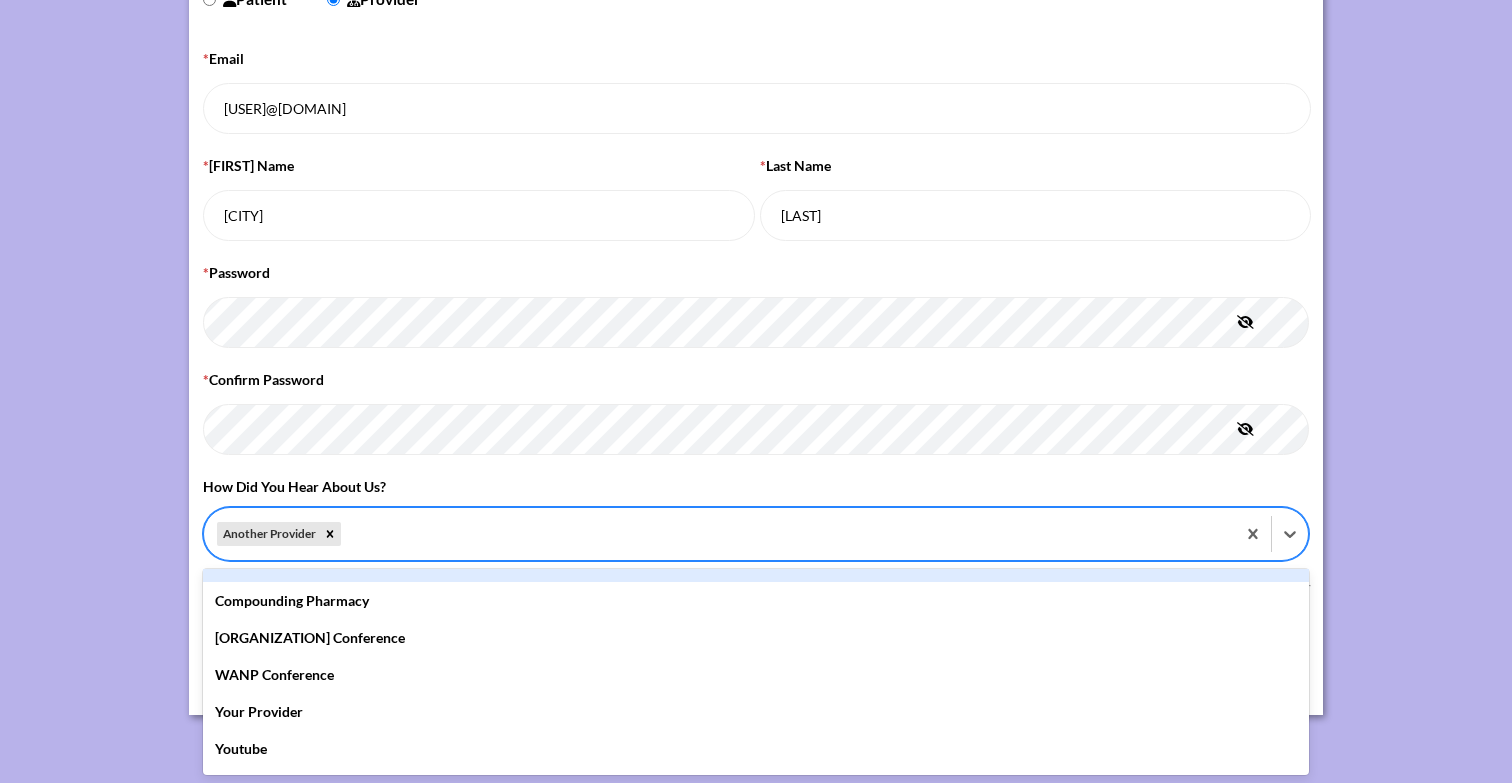 click on "CREATE A NEW ACCOUNT Sign up as: Patient Provider * Email pwhitney@lifespanmedicine.com * [FIRST] Name [FIRST] * [LAST] Name [LAST] * Password * Confirm Password How did you hear about us? option Another Provider, selected. option Another Patient focused, 3 of 12. 11 results available. Use Up and Down to choose options, press Enter to select the currently focused option, press Escape to exit the menu, press Tab to select the option and exit the menu. Another Provider Email Invite Marketing Flyers Another Patient Compounding Pharmacy AANP Conference WANP Conference Your Provider Youtube Facebook Instagram Google By clicking  Sign Up , you agree to our   Terms of Service , and   Privacy Policy Back to Login Sign Up" at bounding box center (756, 298) 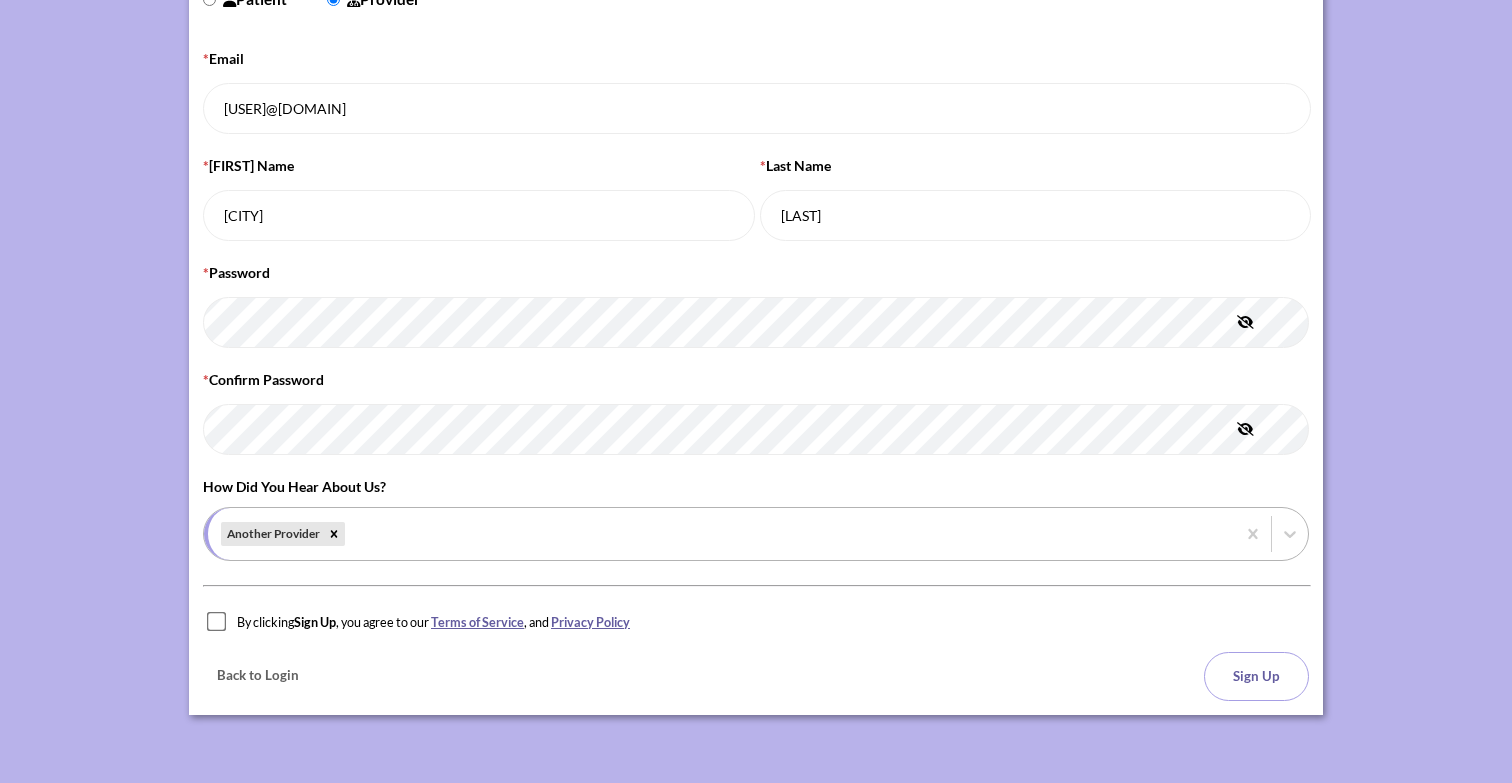 scroll, scrollTop: 263, scrollLeft: 0, axis: vertical 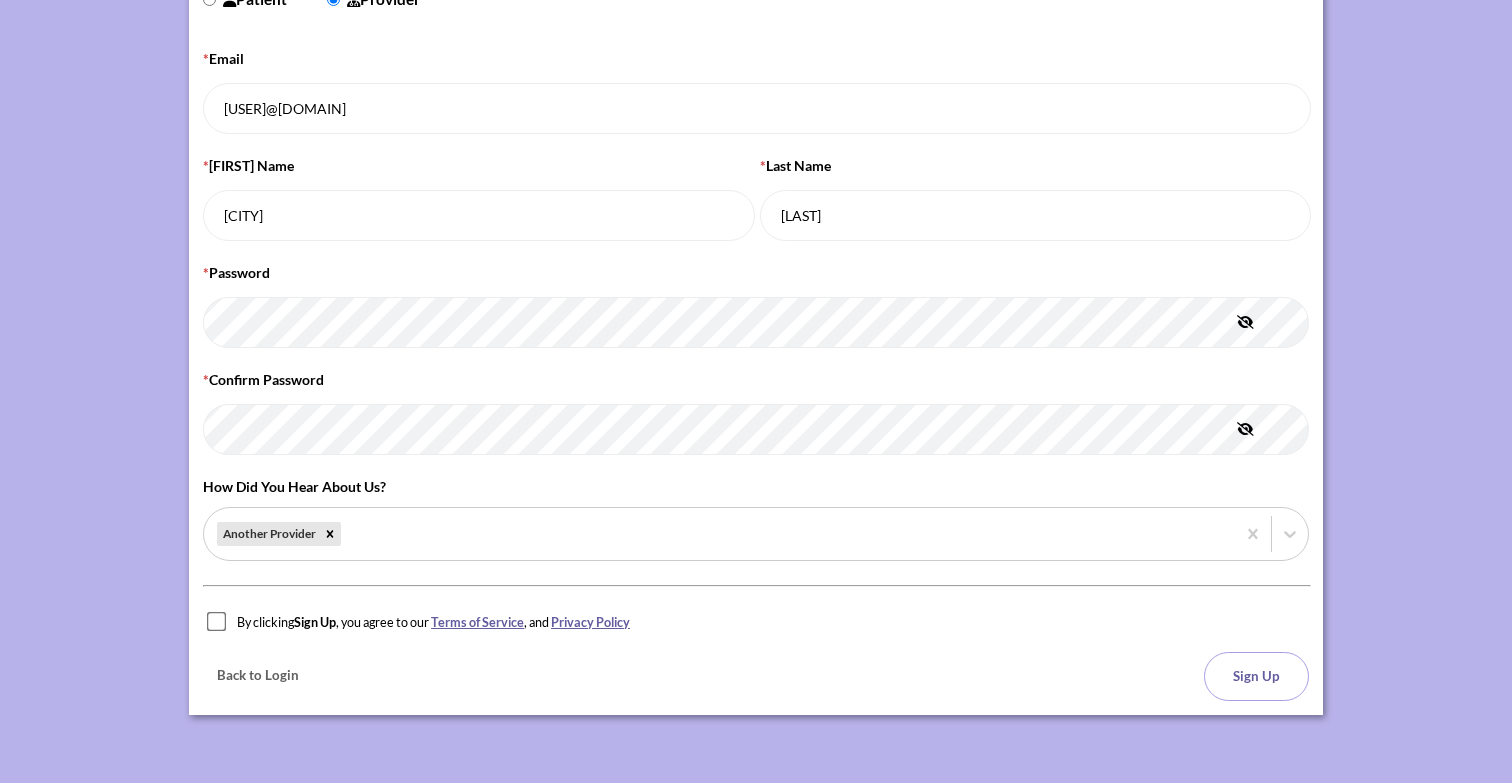 click at bounding box center [217, 622] 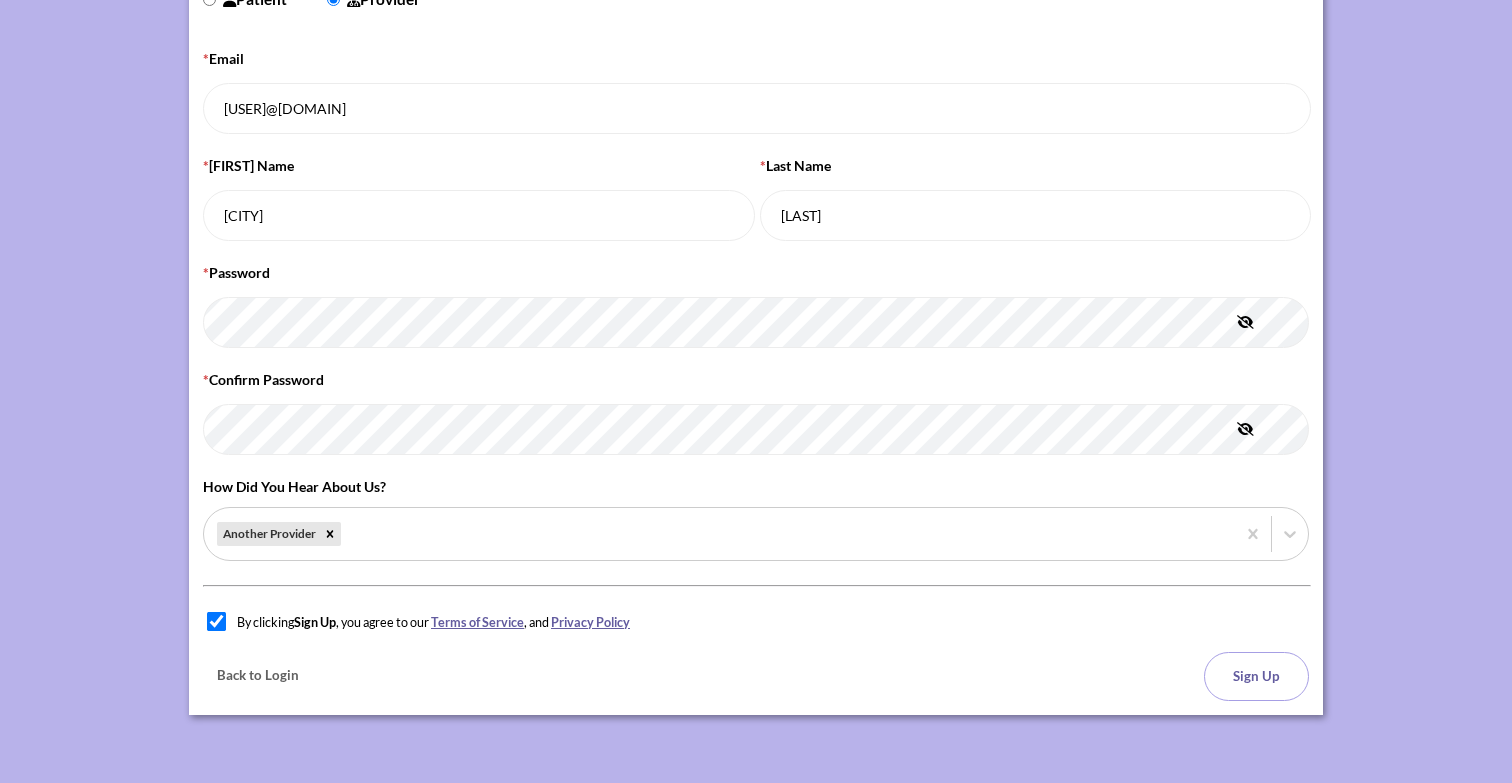 checkbox on "true" 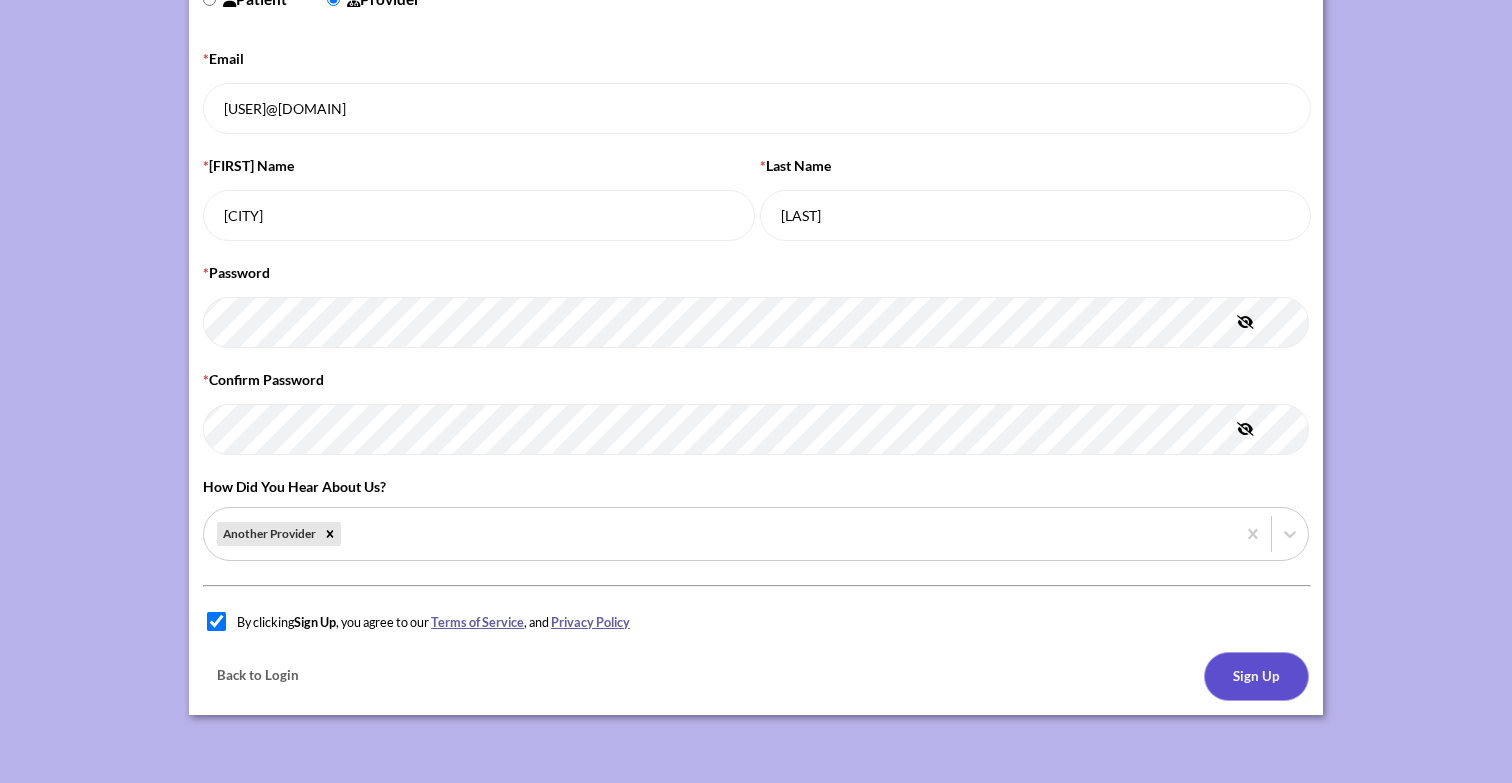 click on "Sign Up" at bounding box center [1256, 676] 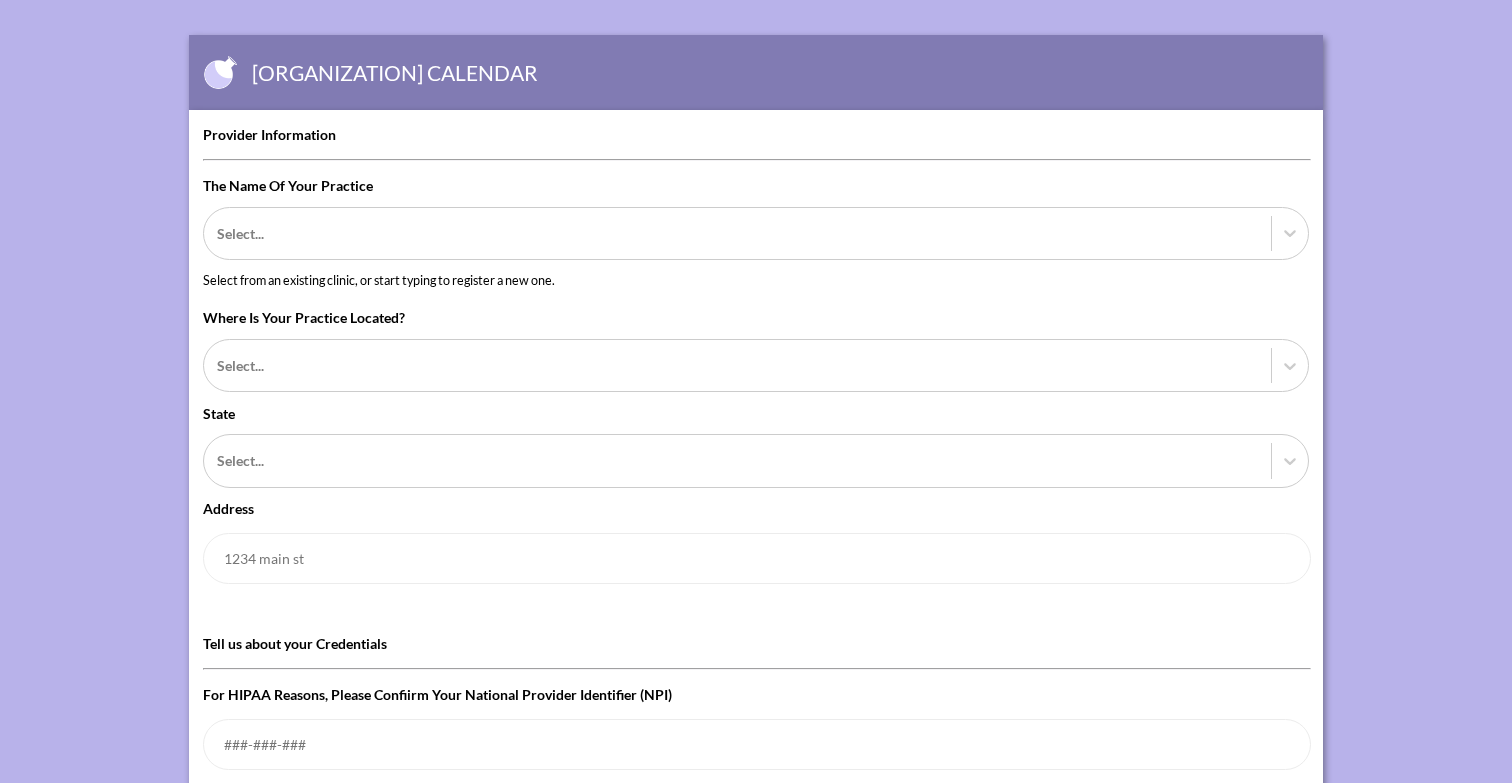scroll, scrollTop: 0, scrollLeft: 0, axis: both 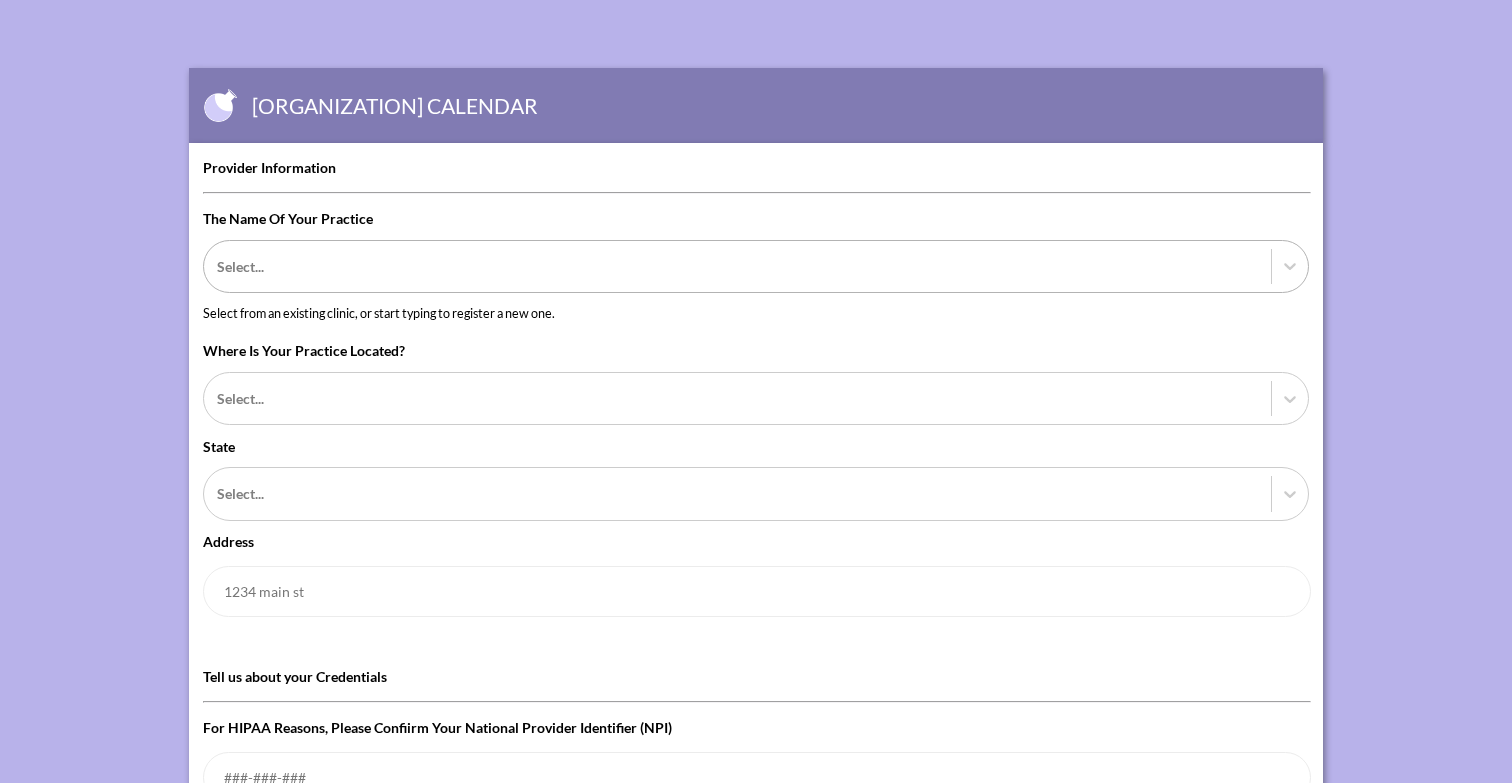 click at bounding box center (737, 266) 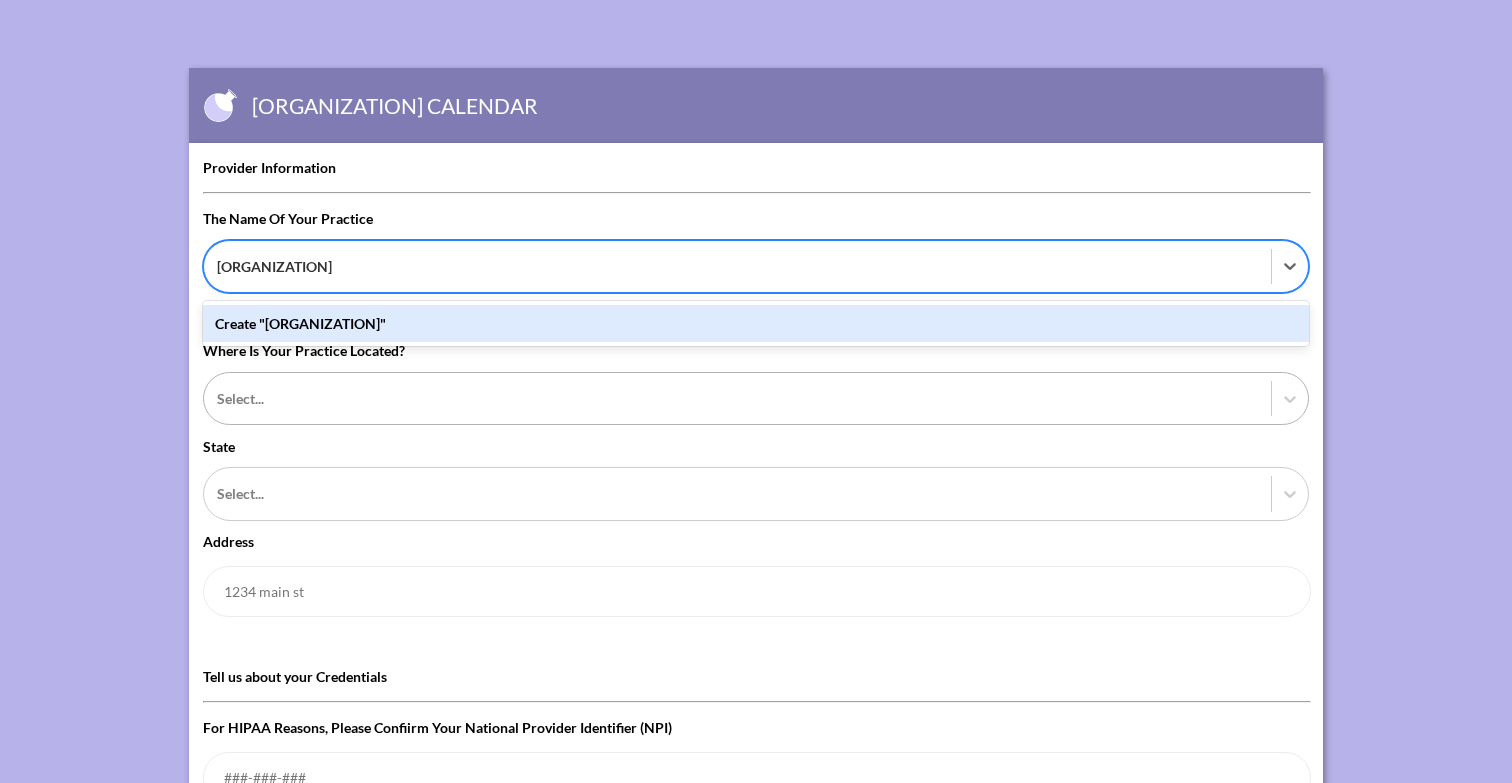 type on "[ORGANIZATION]" 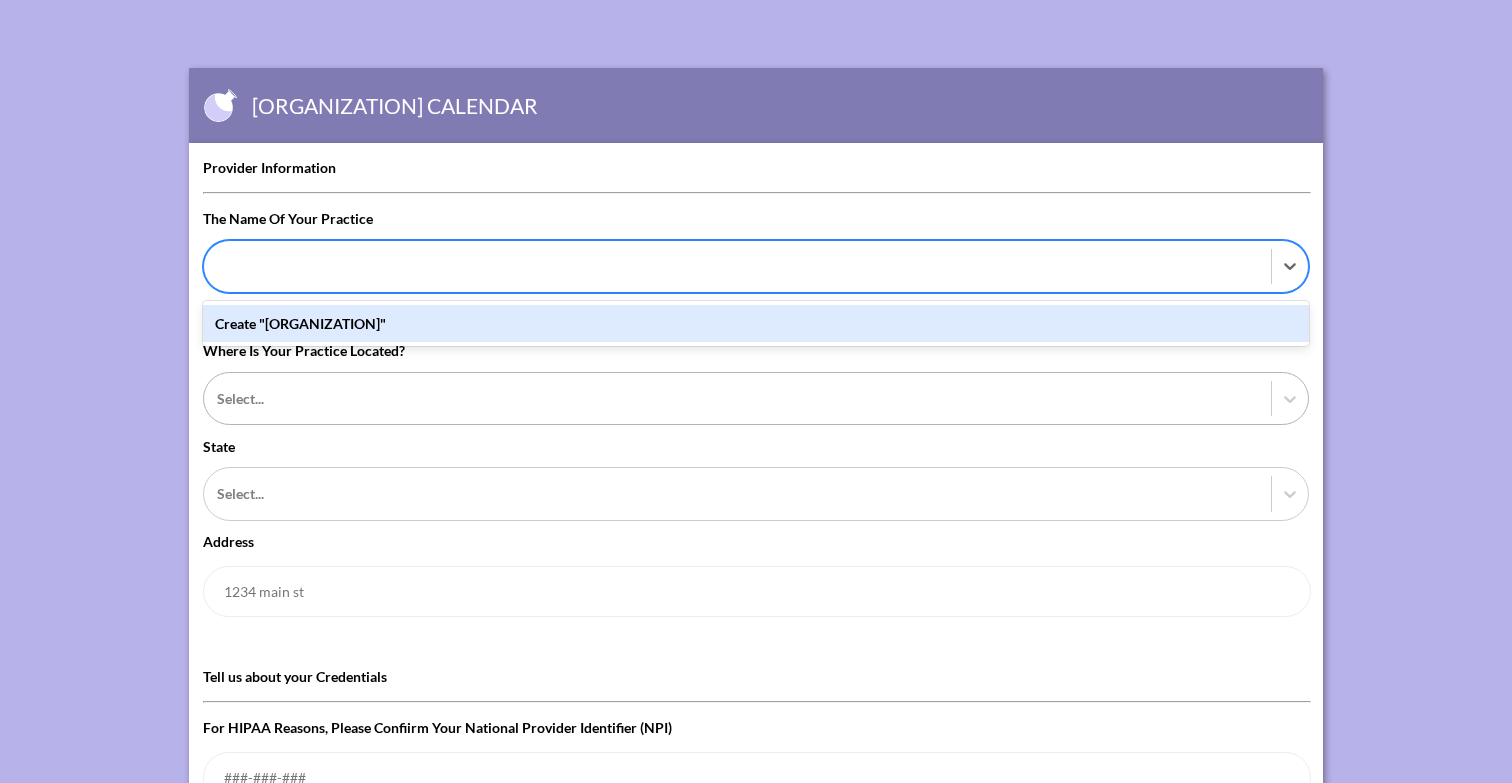 click at bounding box center (737, 398) 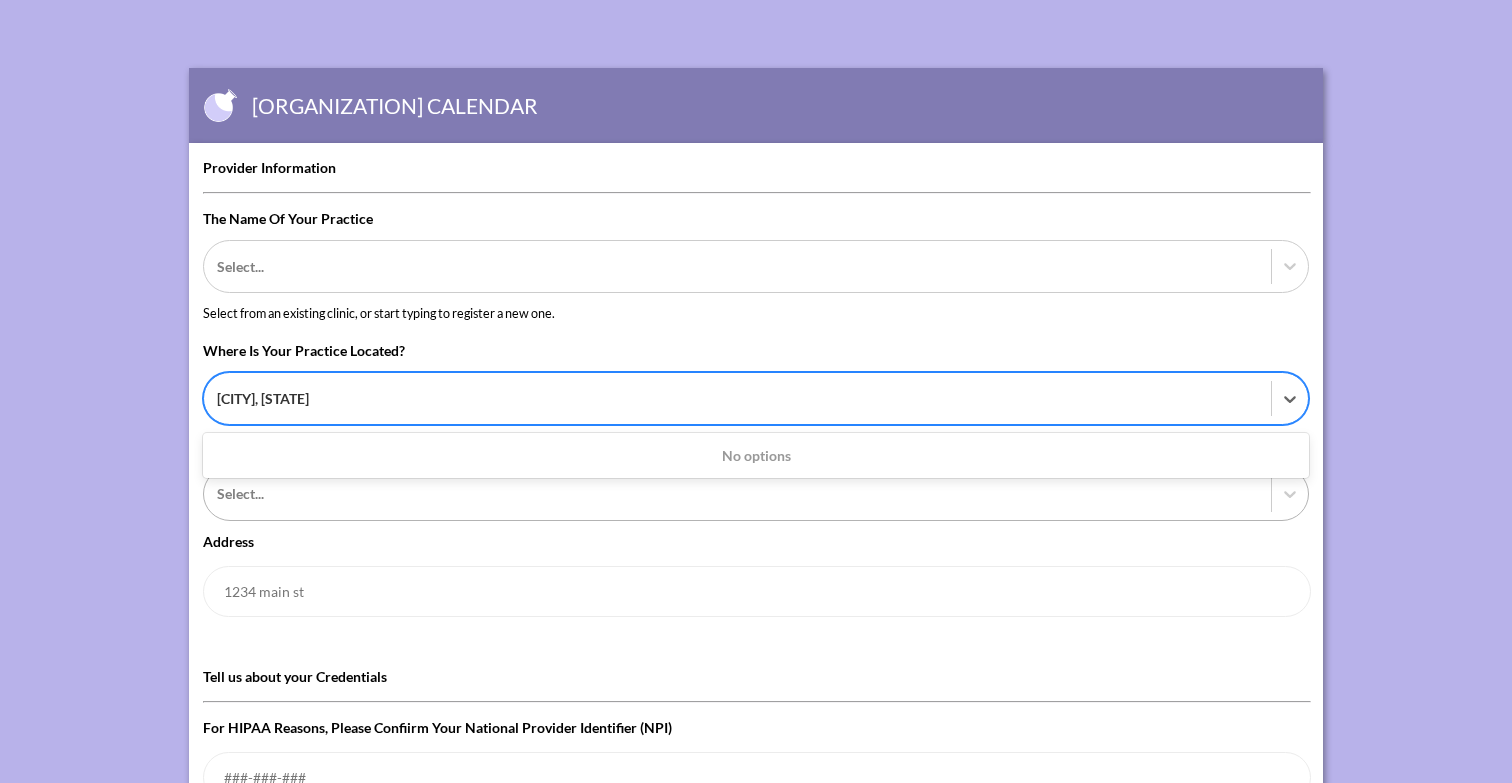 type on "[CITY], [STATE]" 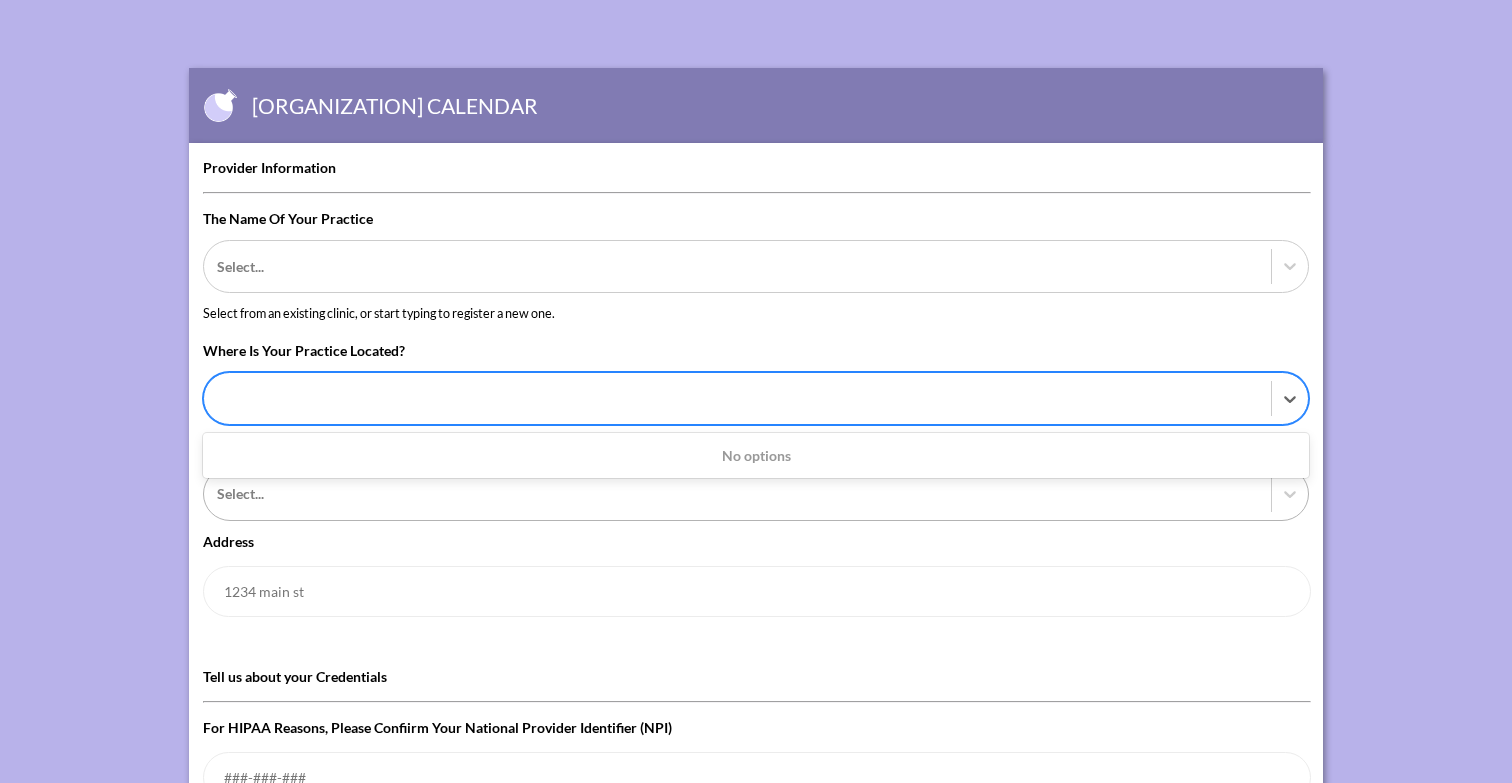 click at bounding box center [737, 493] 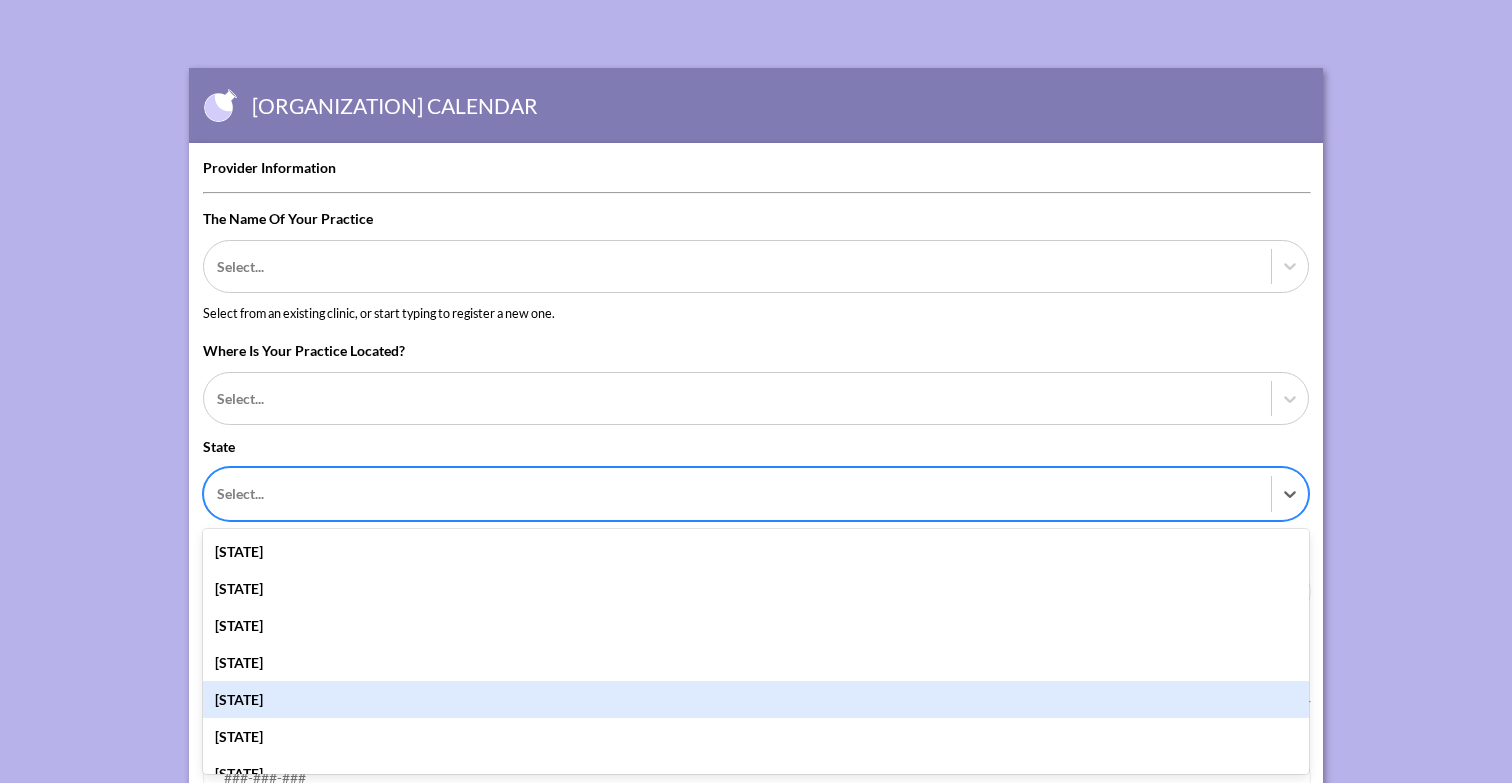 click on "[STATE]" at bounding box center (756, 699) 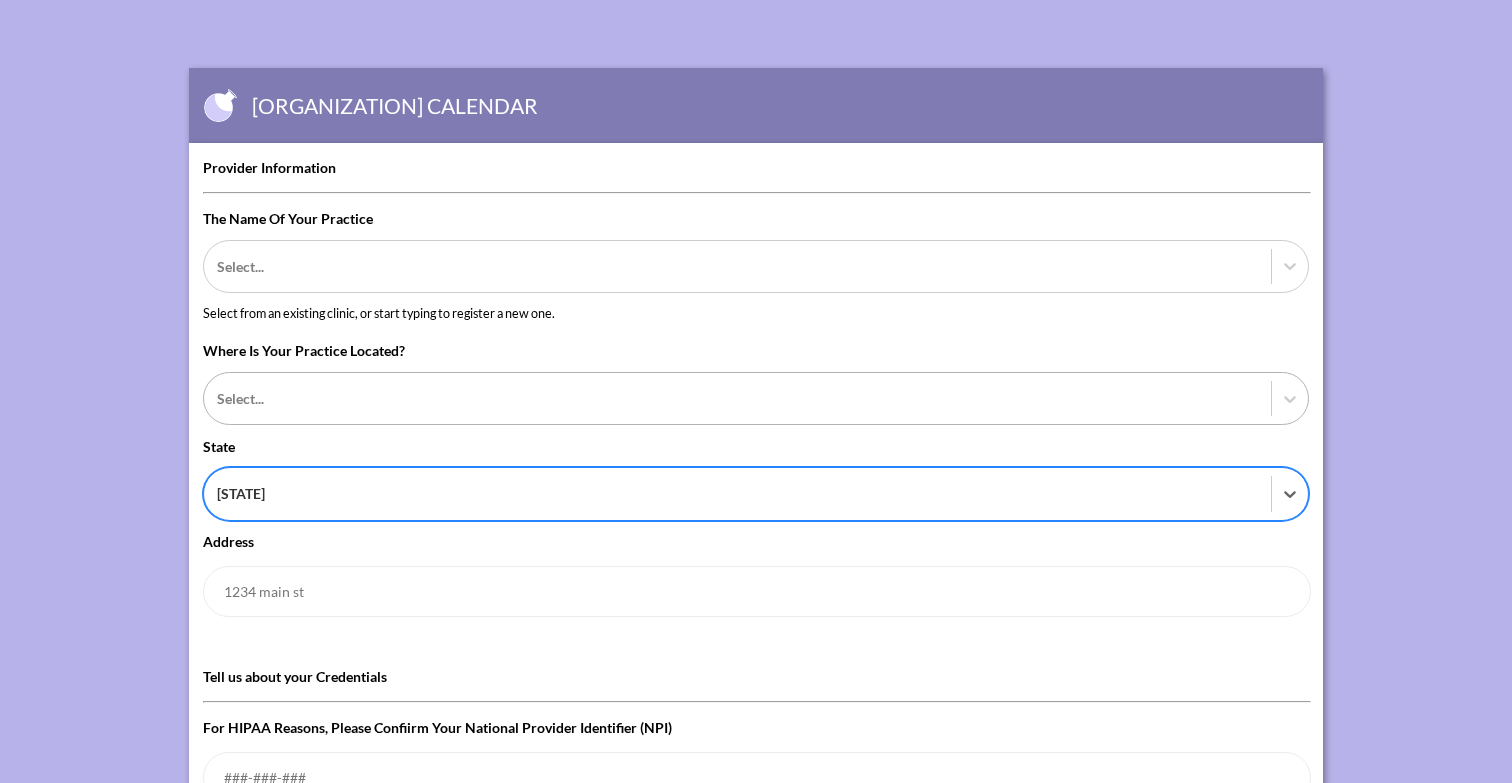 click at bounding box center [737, 398] 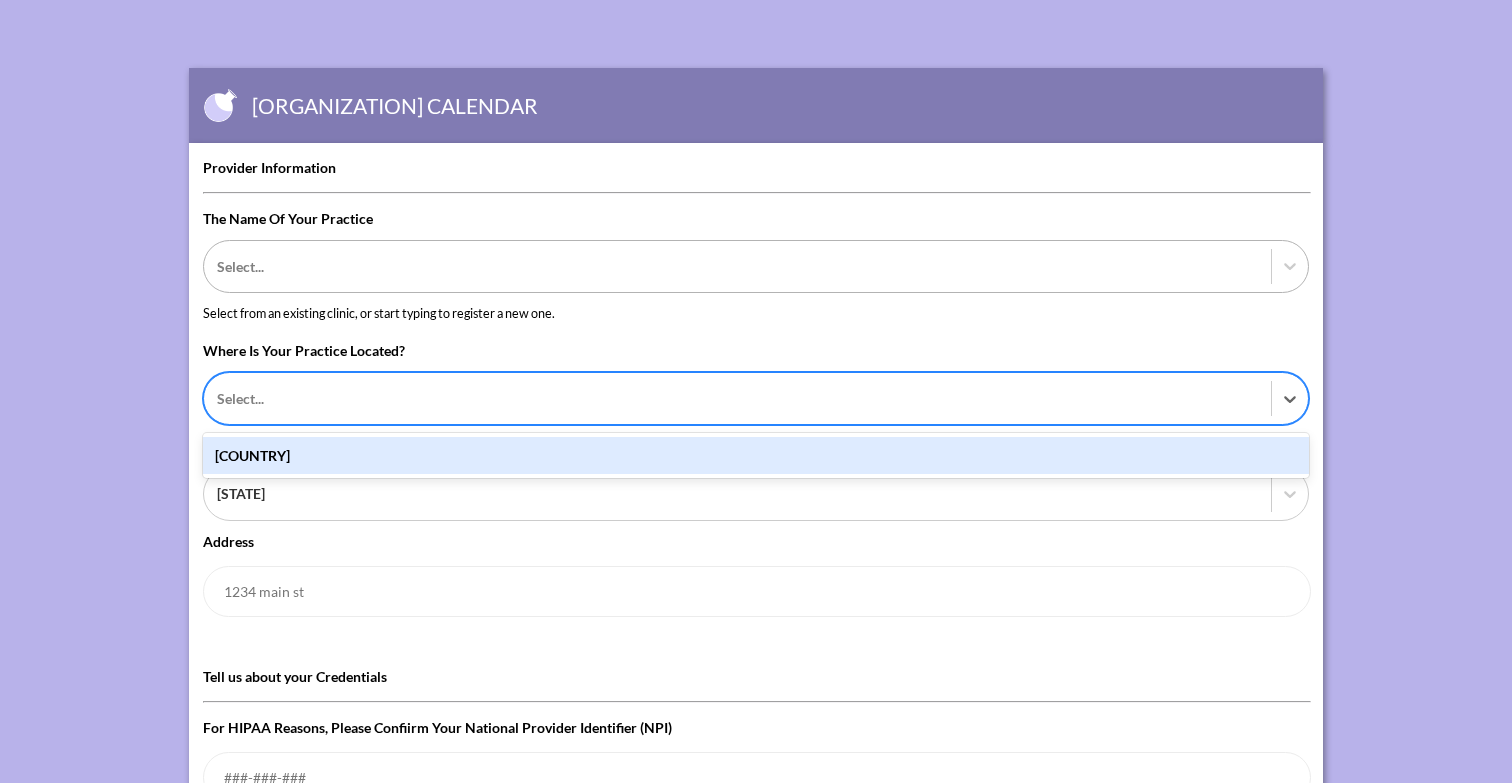 click at bounding box center (737, 266) 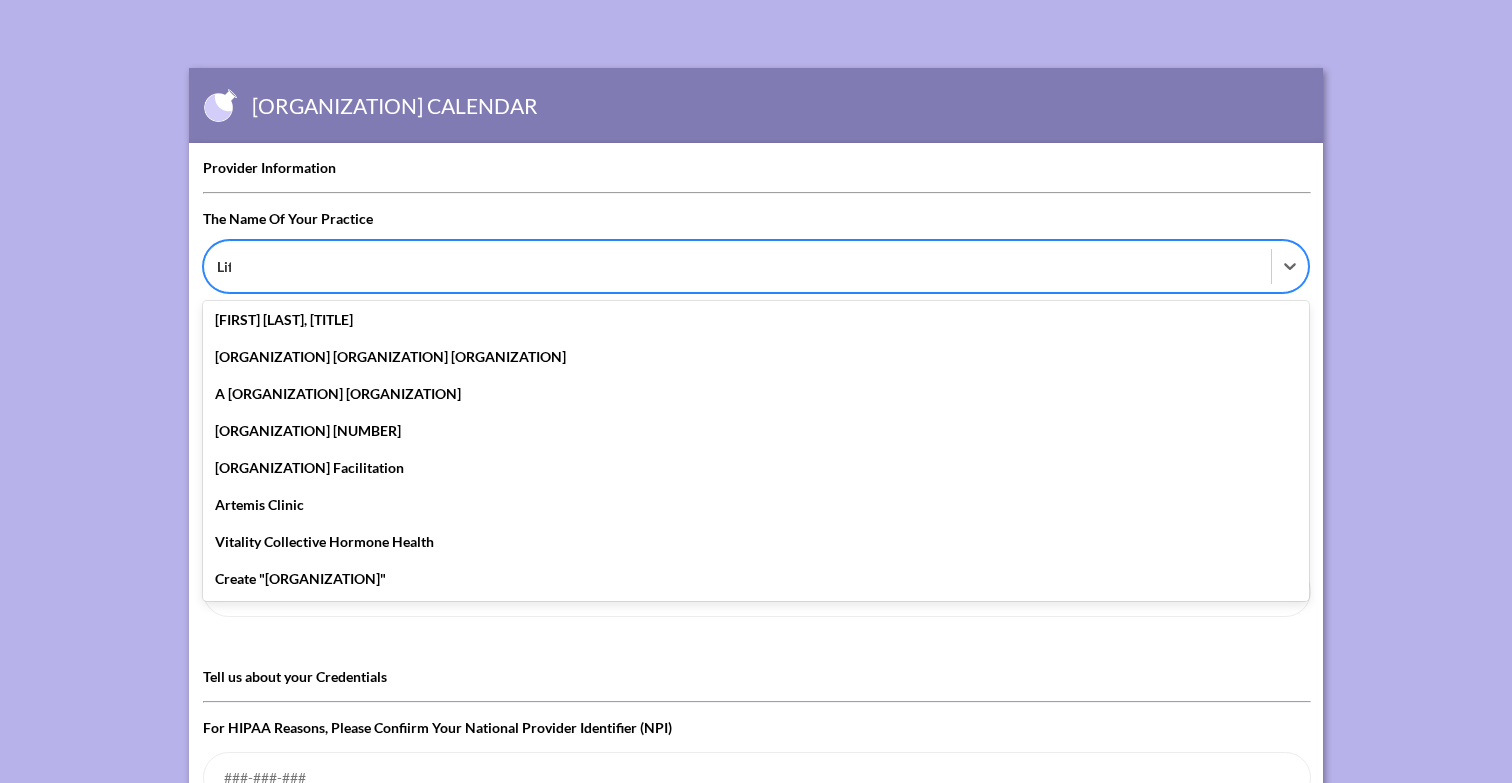 scroll, scrollTop: 0, scrollLeft: 0, axis: both 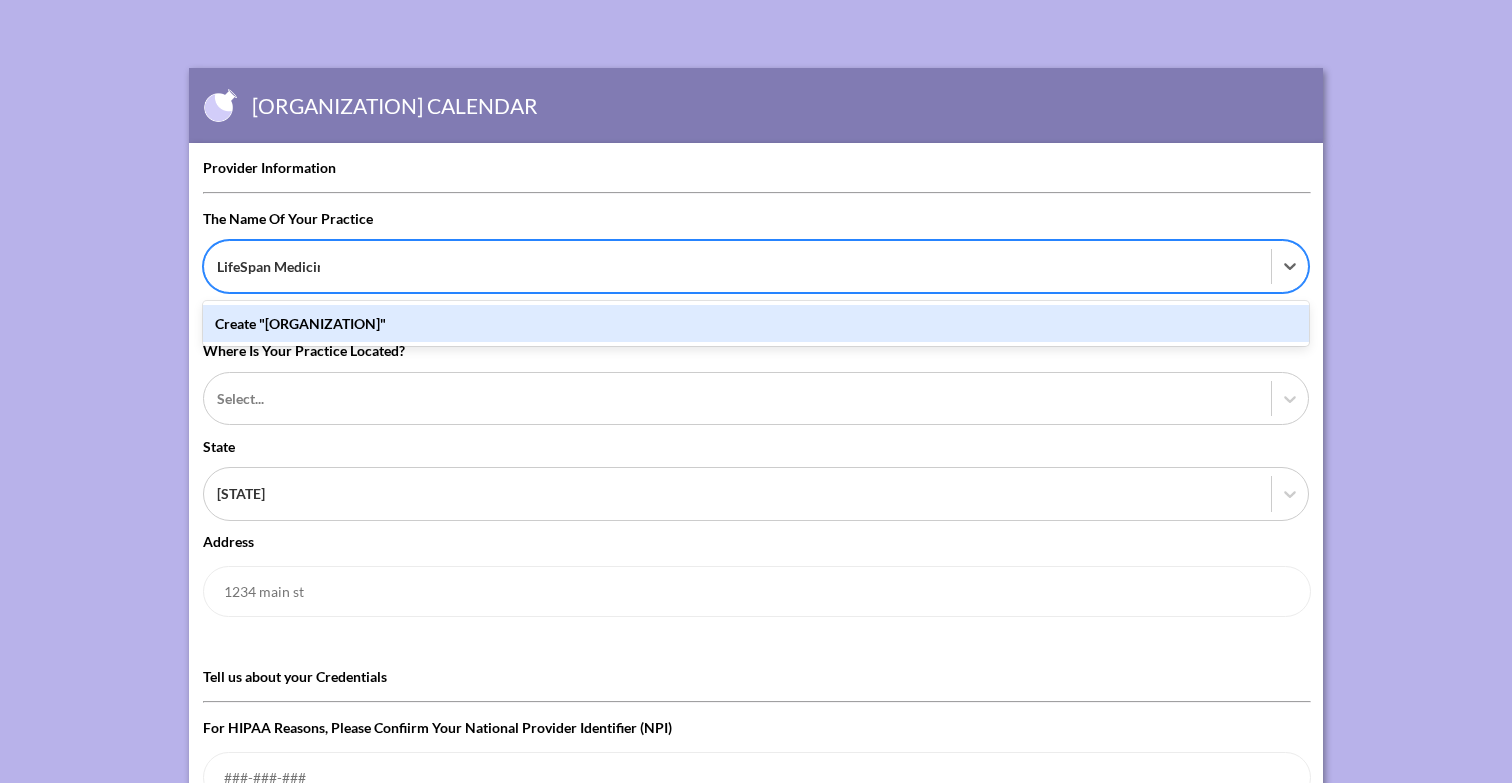 type on "[ORGANIZATION]" 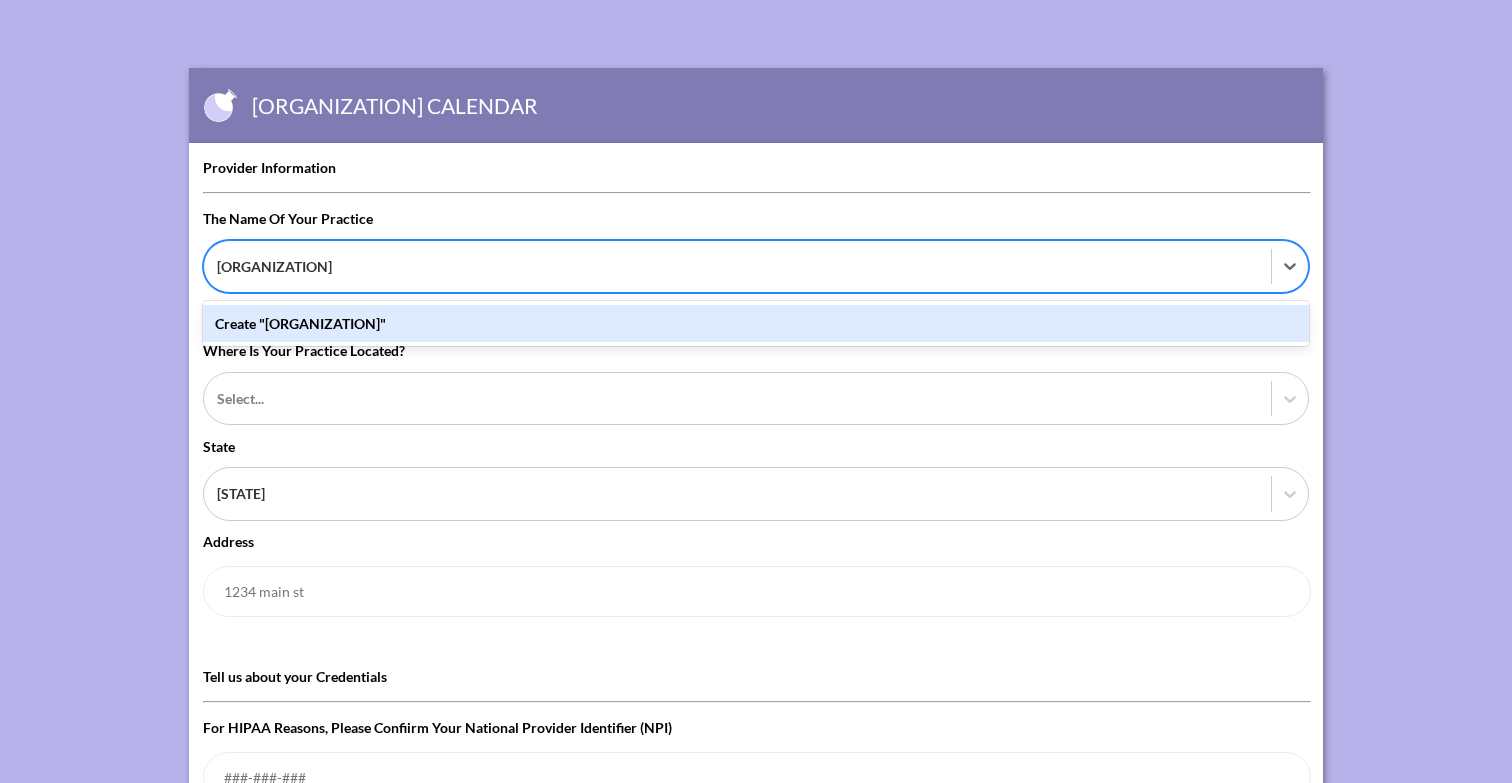 click on "Create "[ORGANIZATION]"" at bounding box center [756, 323] 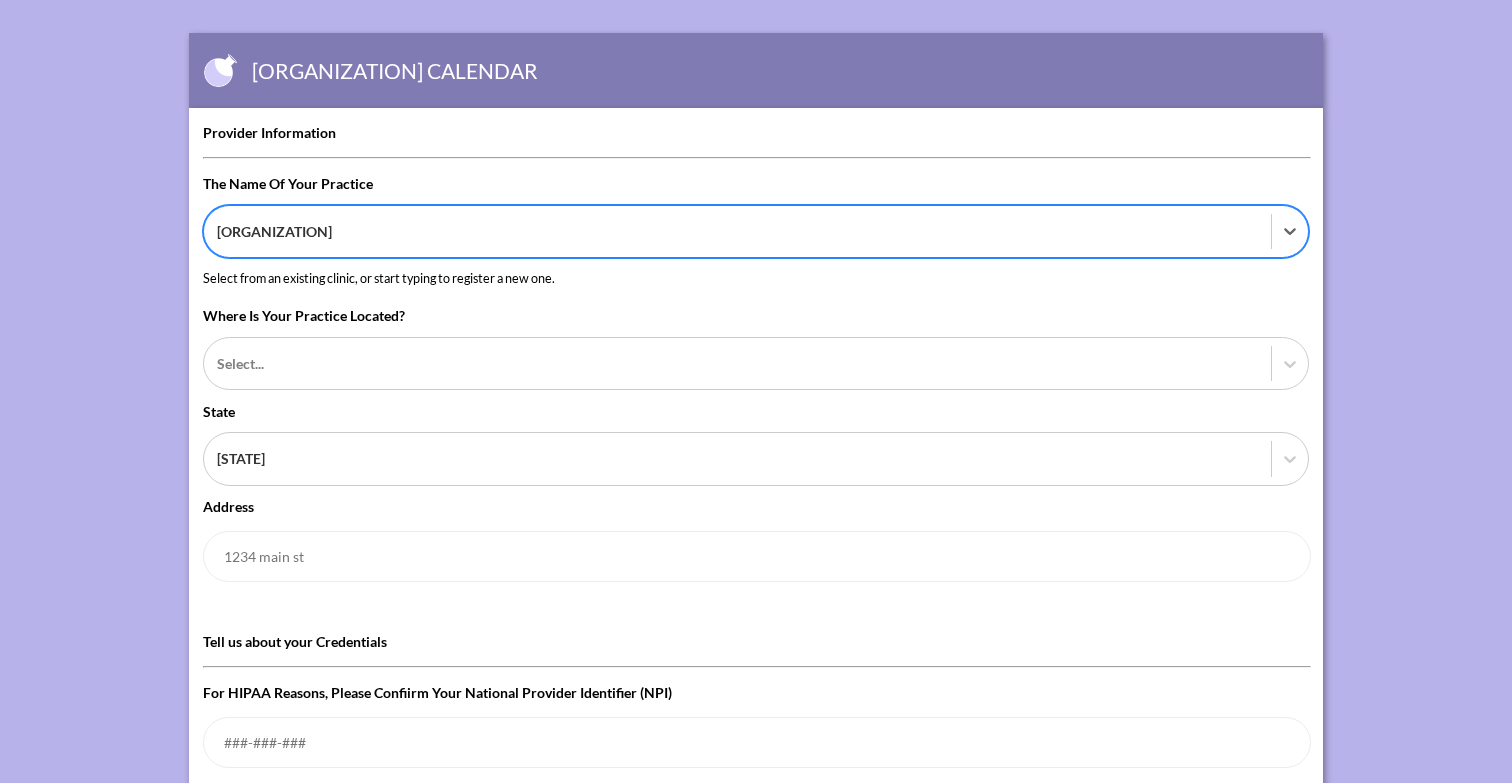 scroll, scrollTop: 37, scrollLeft: 0, axis: vertical 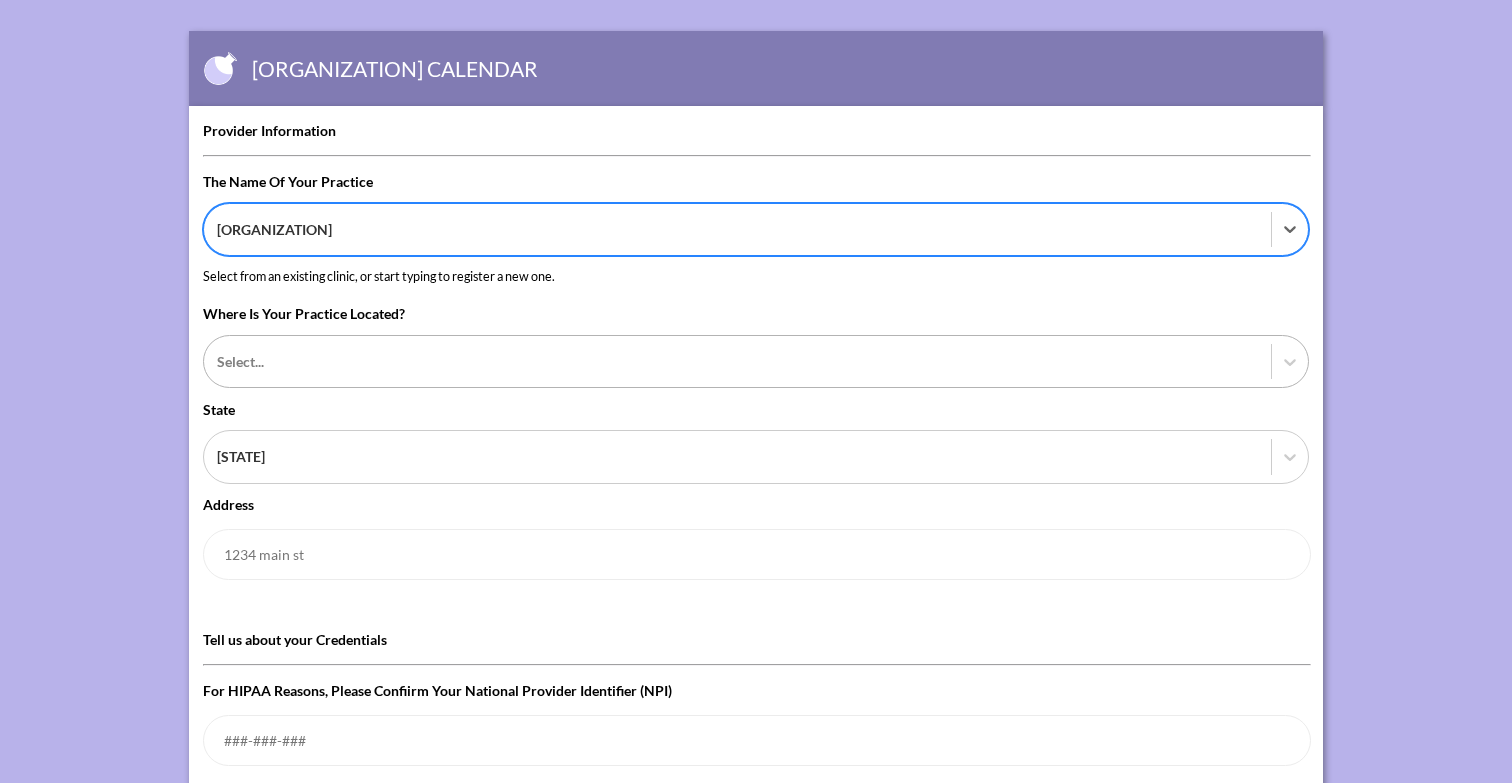 click at bounding box center [737, 361] 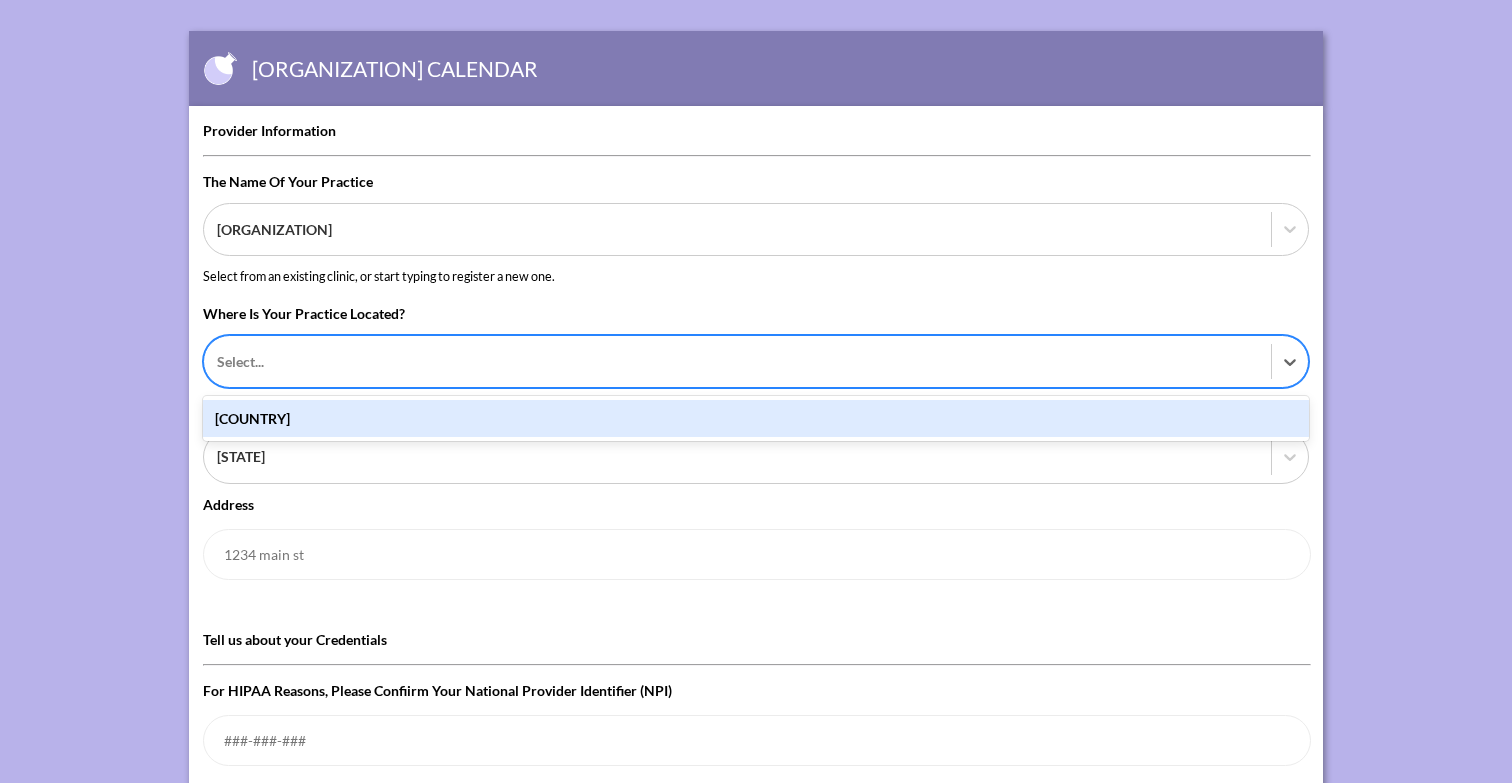 click on "[COUNTRY]" at bounding box center [756, 418] 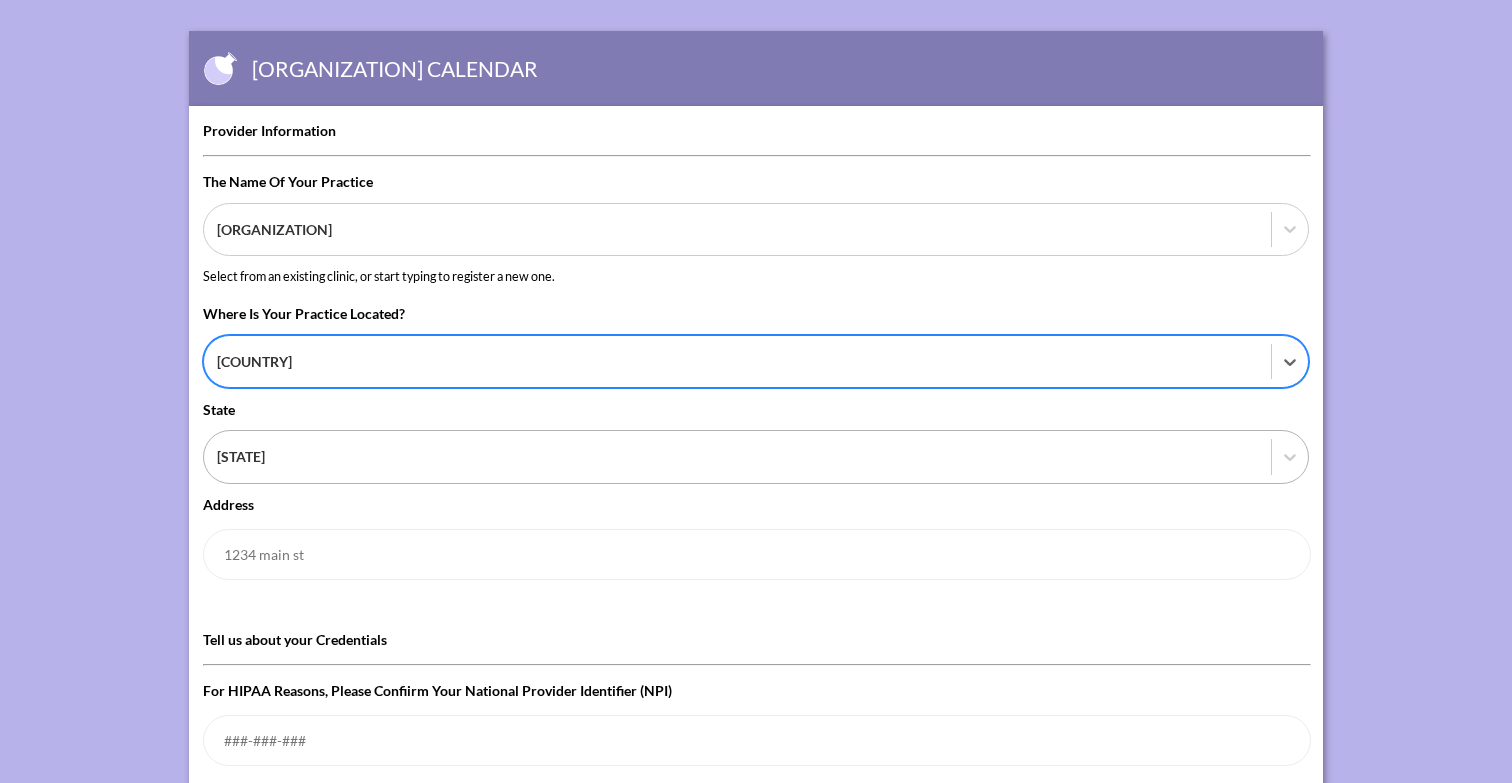 click at bounding box center [737, 456] 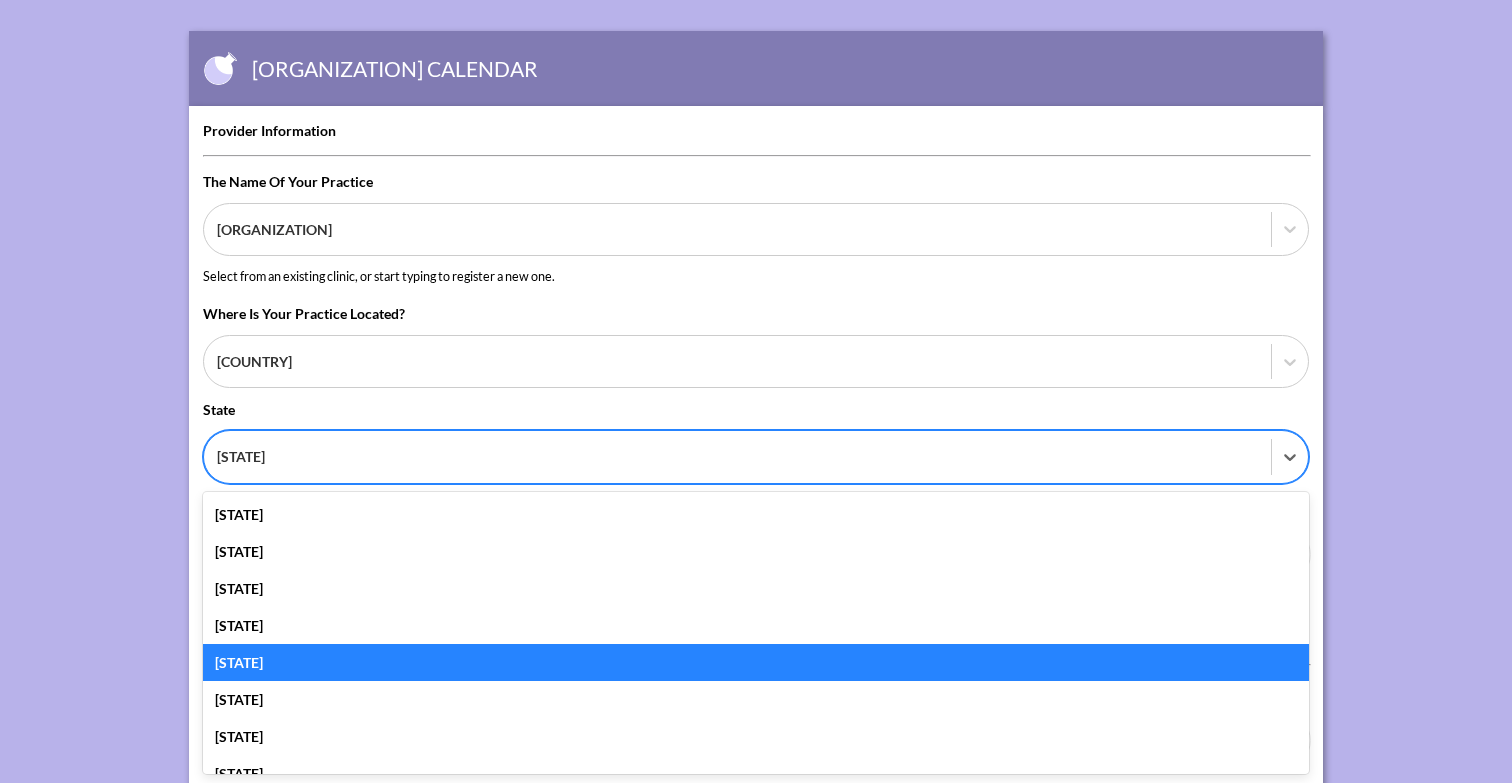click on "[STATE]" at bounding box center [756, 662] 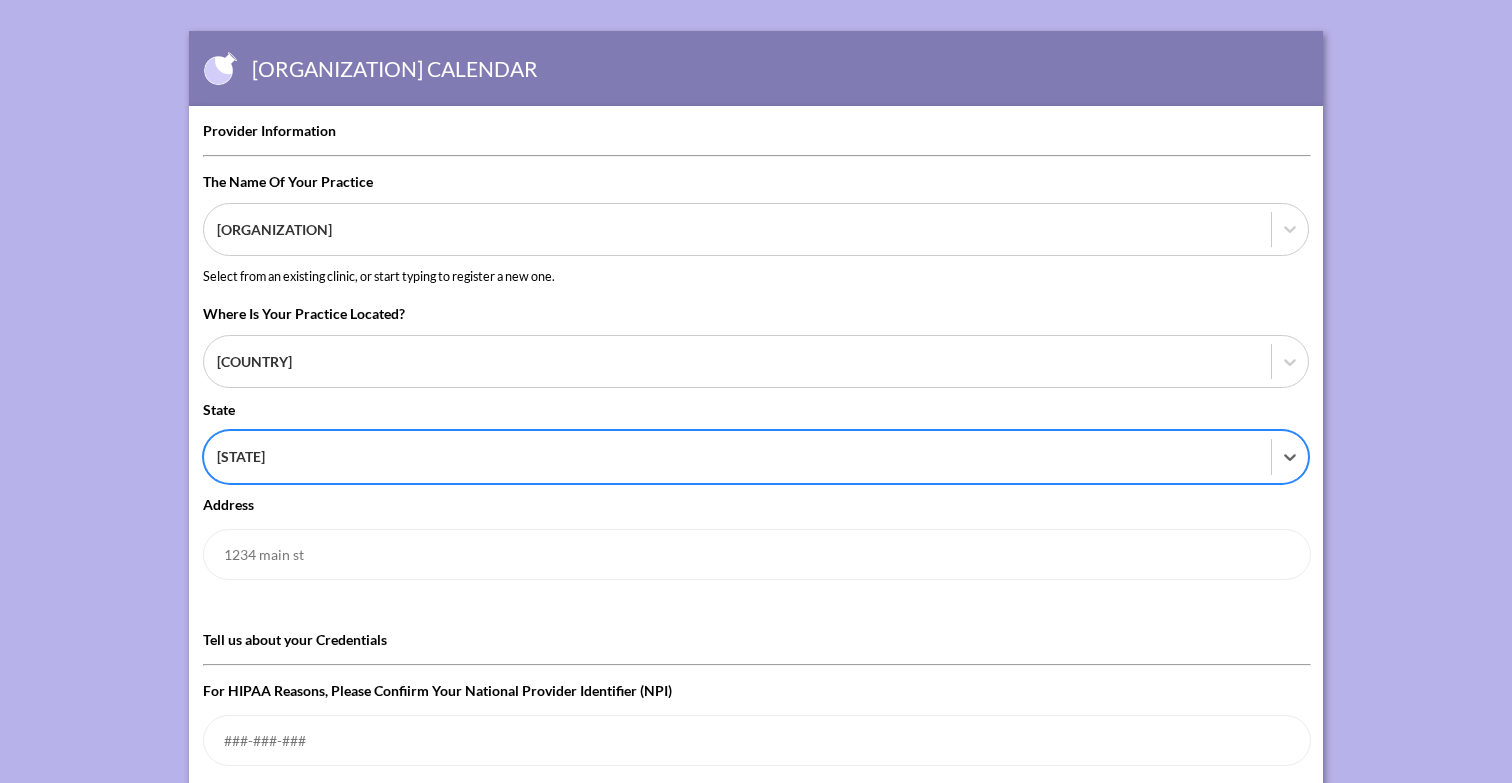 click on "address" at bounding box center [757, 554] 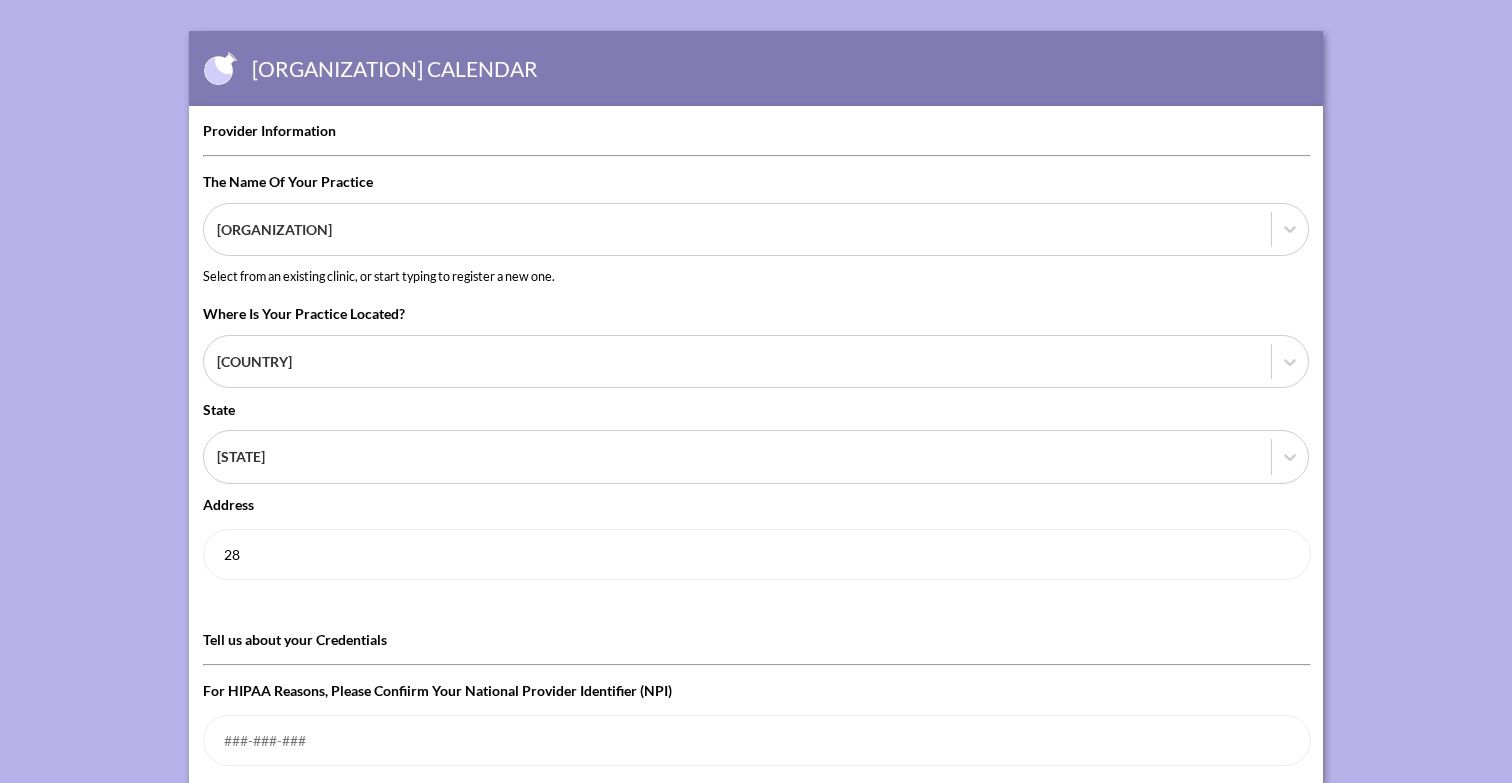 scroll, scrollTop: 0, scrollLeft: 0, axis: both 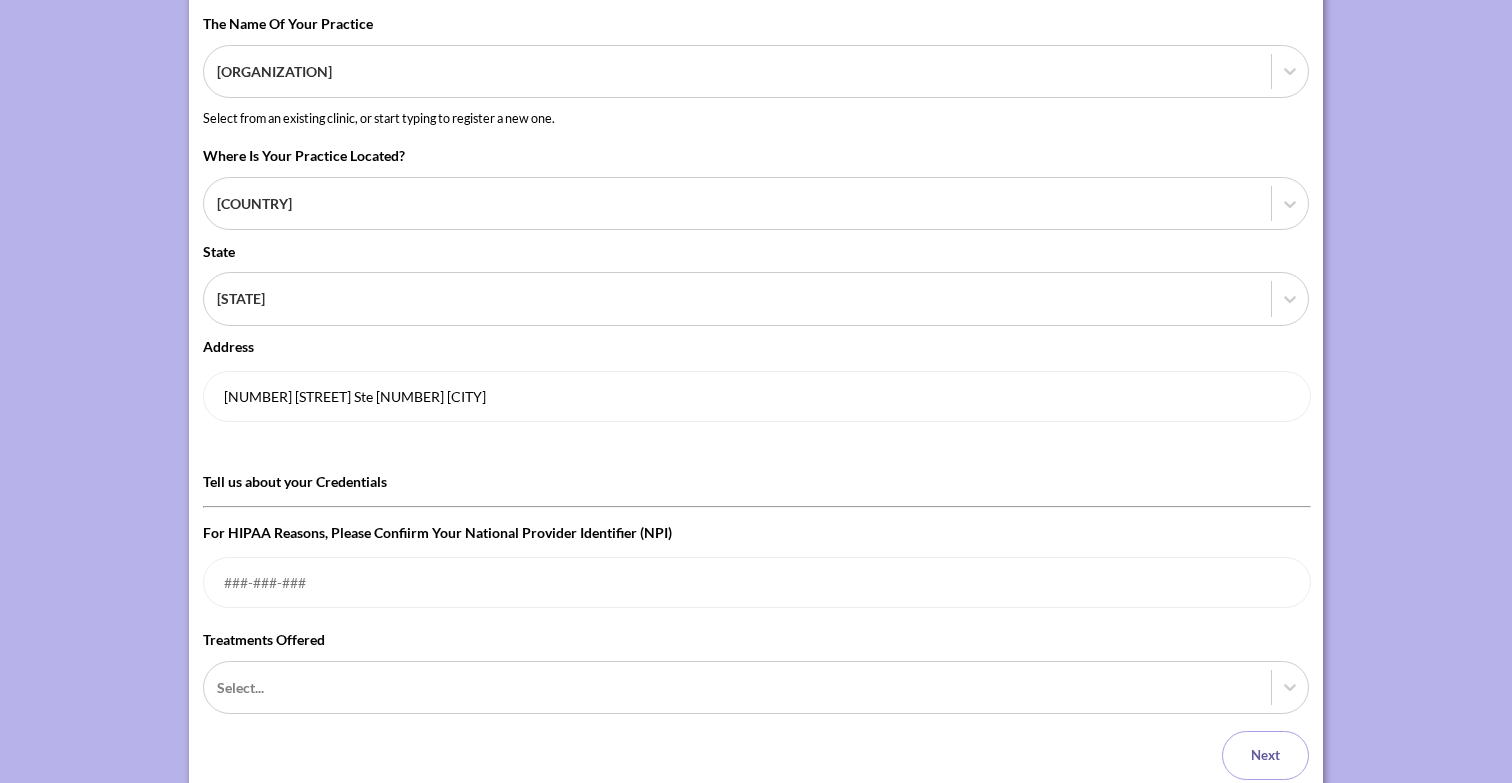 type on "[NUMBER] [STREET] Ste [NUMBER] [CITY]" 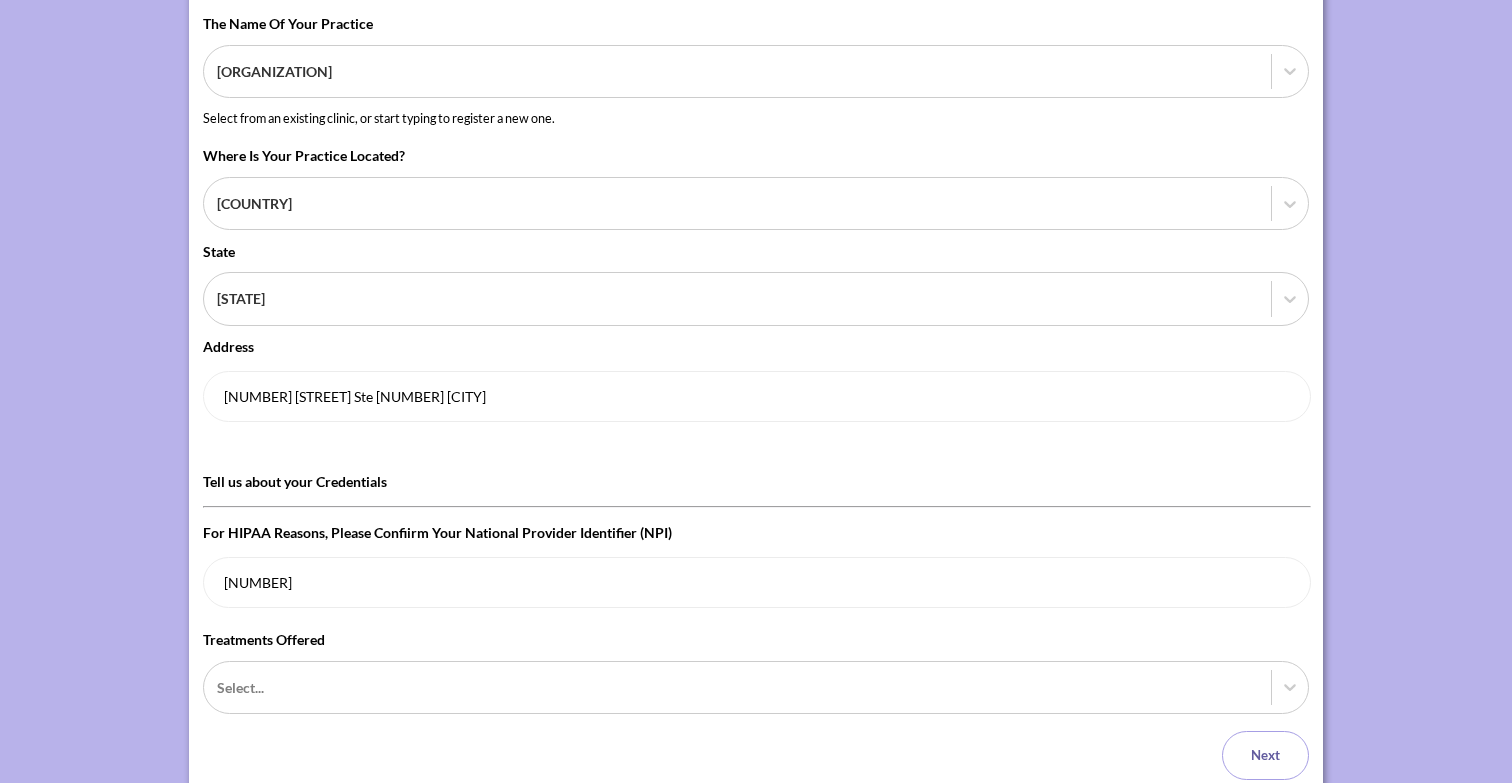 scroll, scrollTop: 275, scrollLeft: 0, axis: vertical 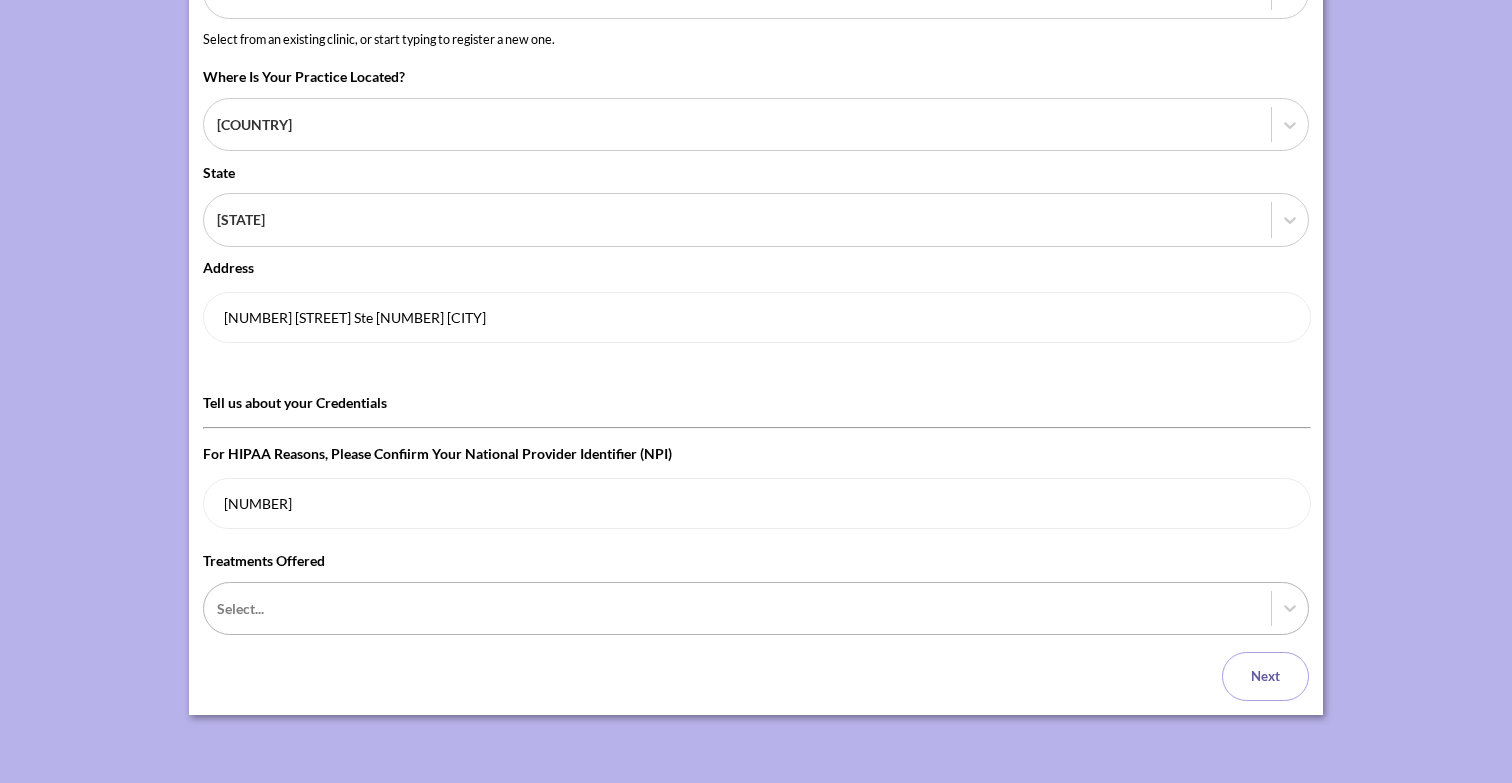 type on "[NUMBER]" 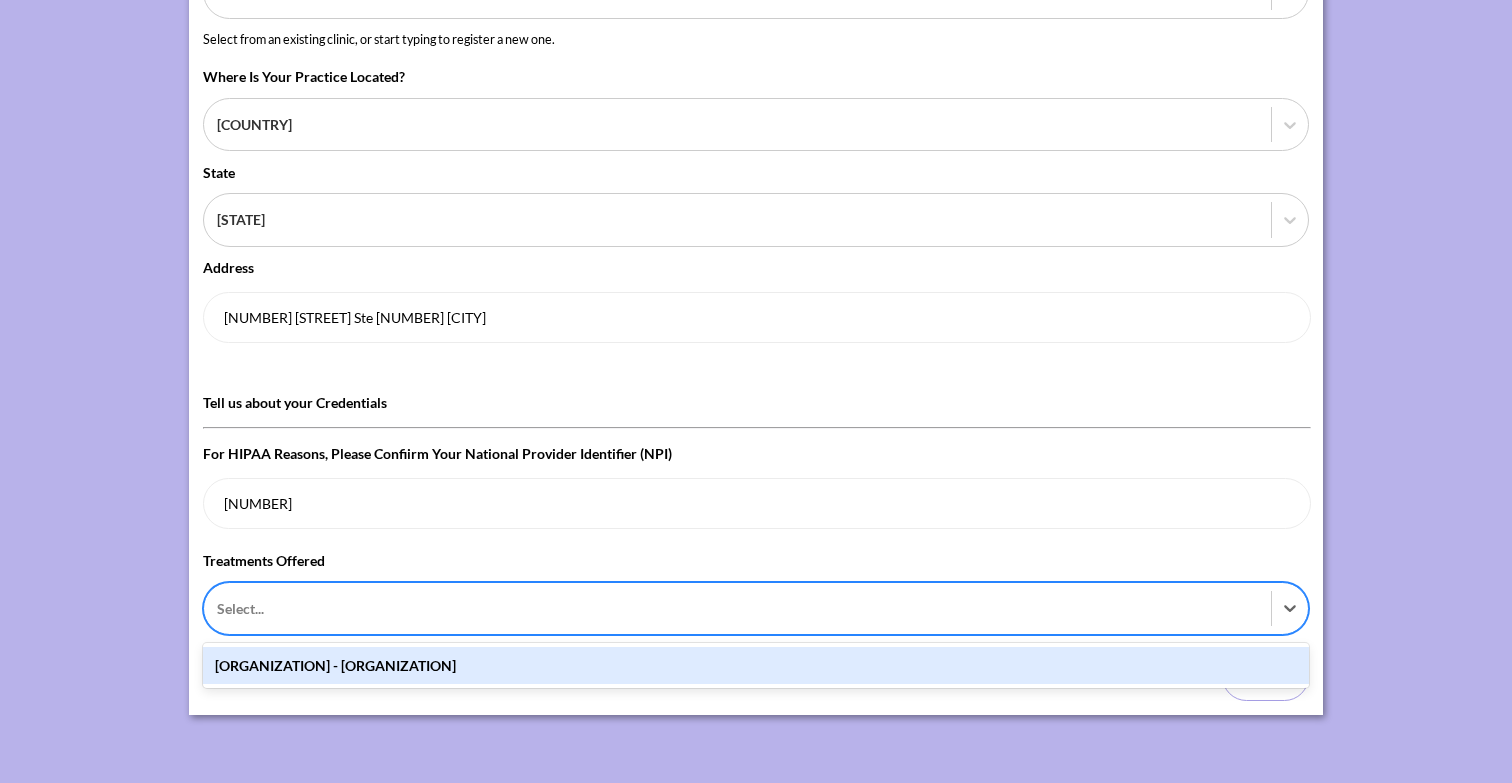 click on "[ORGANIZATION] - [ORGANIZATION]" at bounding box center (756, 665) 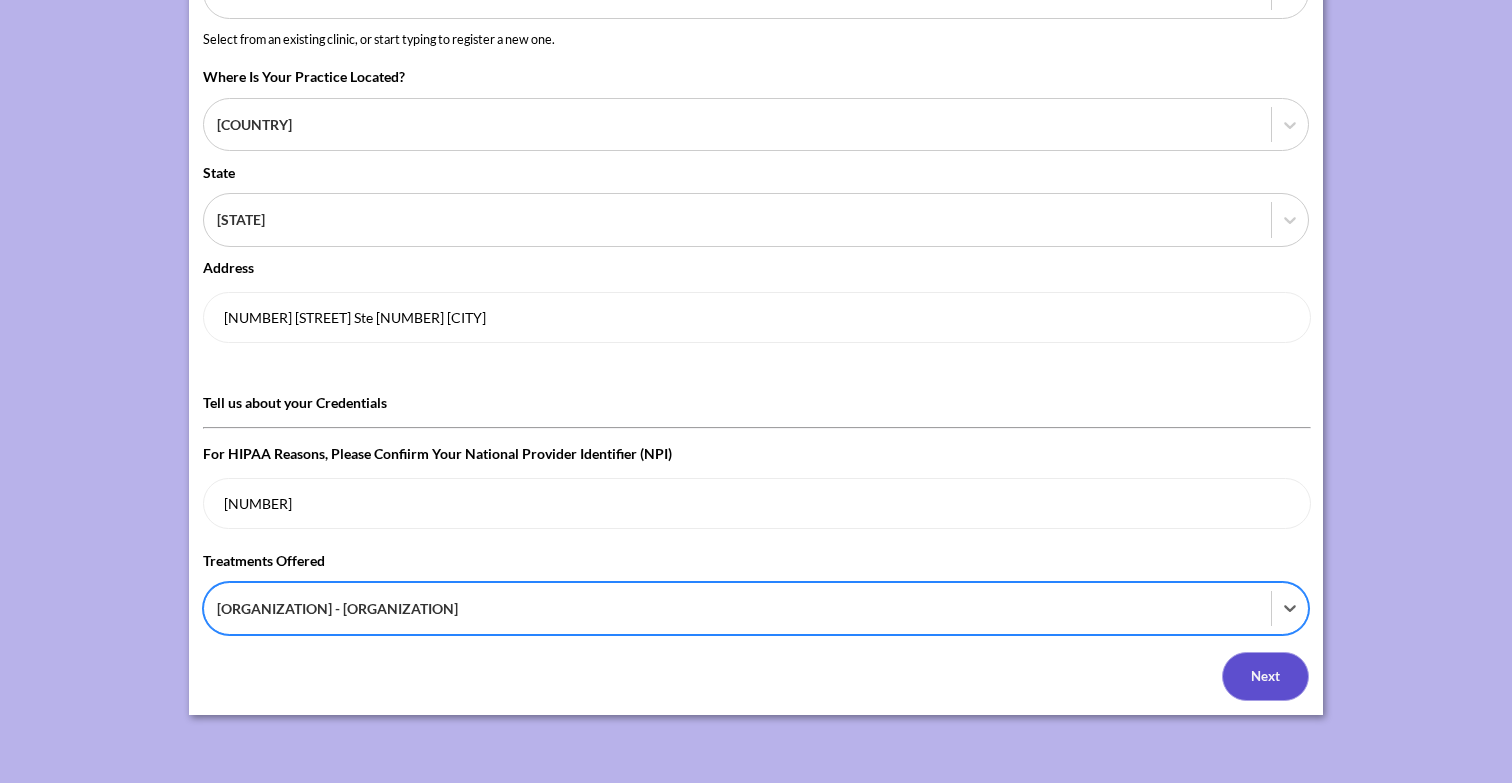 click on "Next" at bounding box center [1265, 676] 